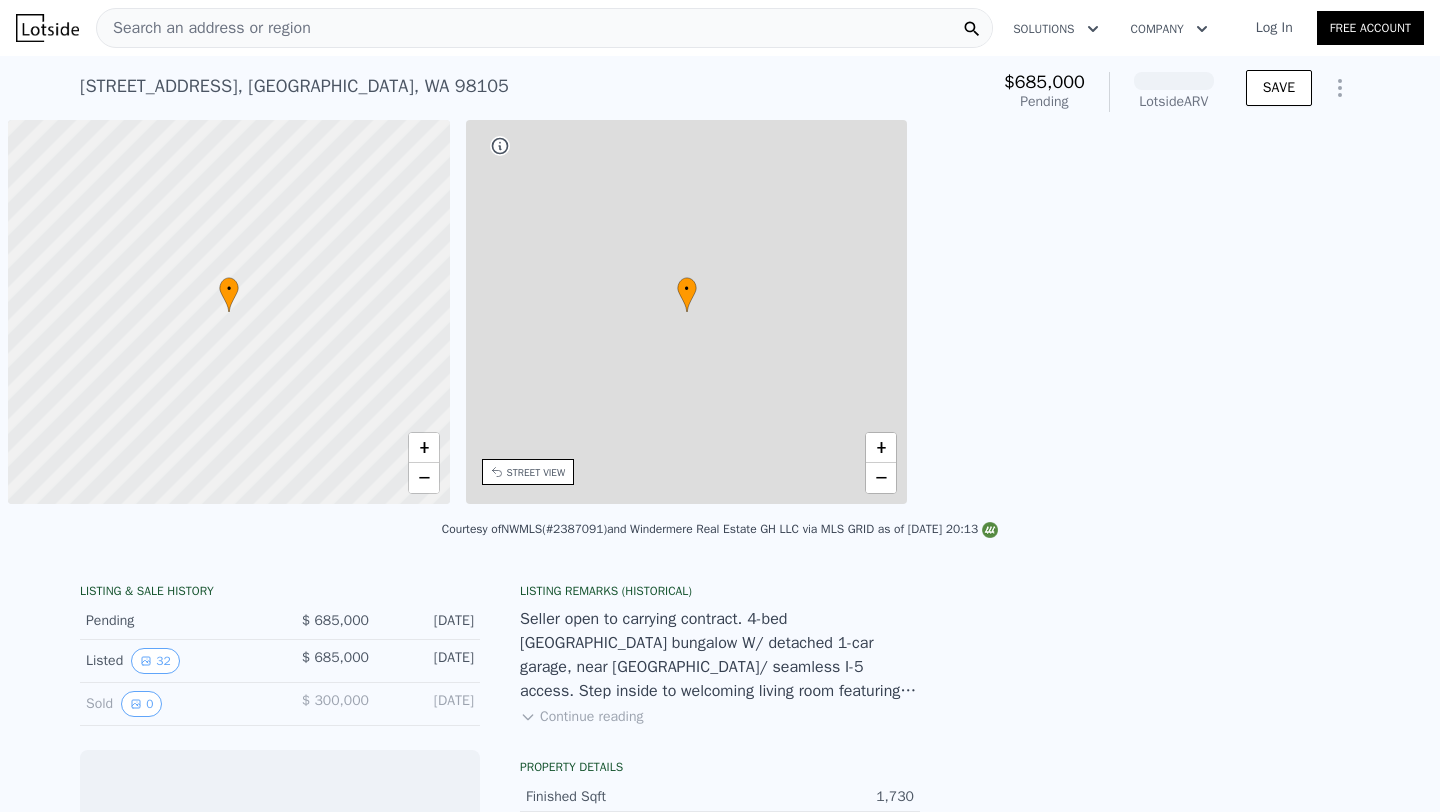 scroll, scrollTop: 0, scrollLeft: 0, axis: both 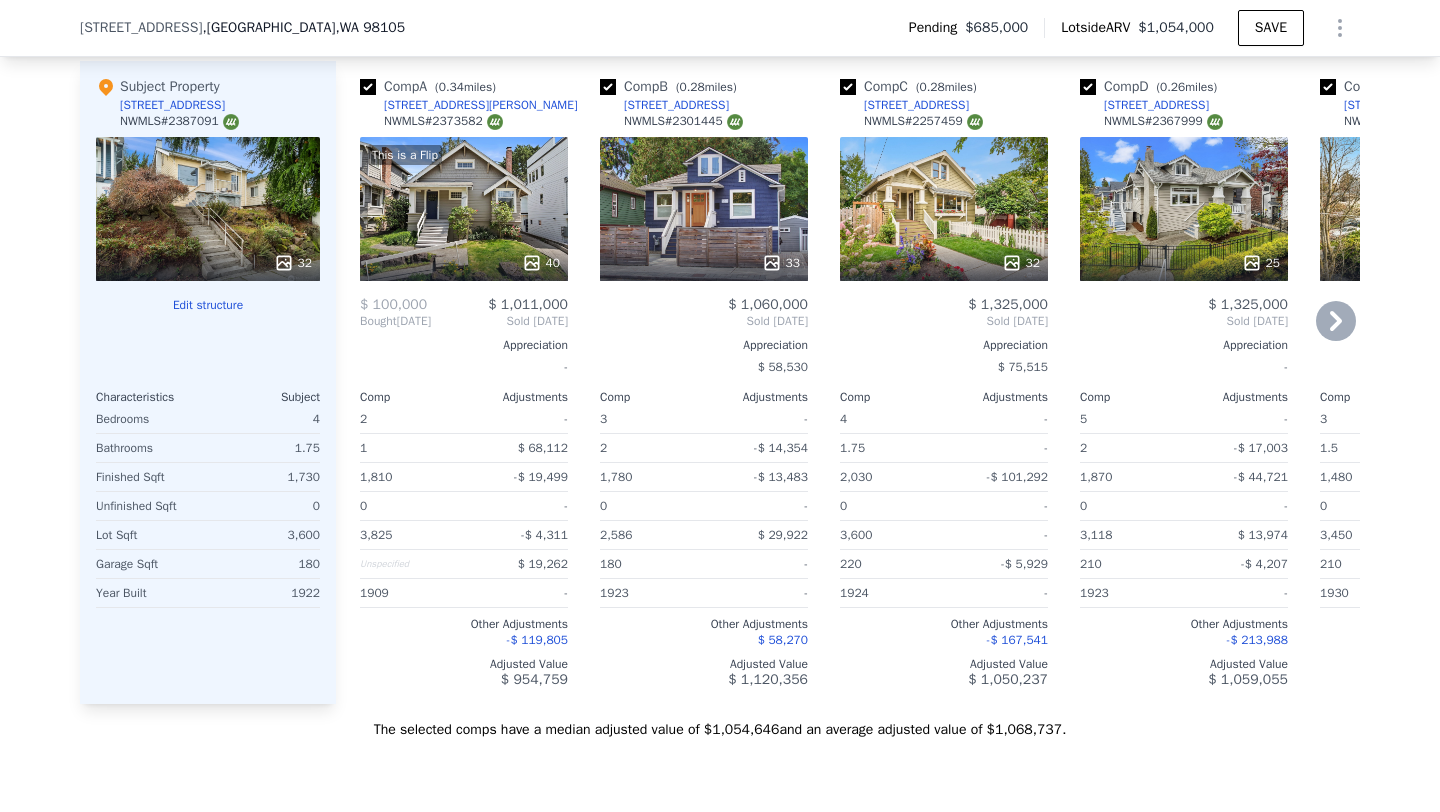 click 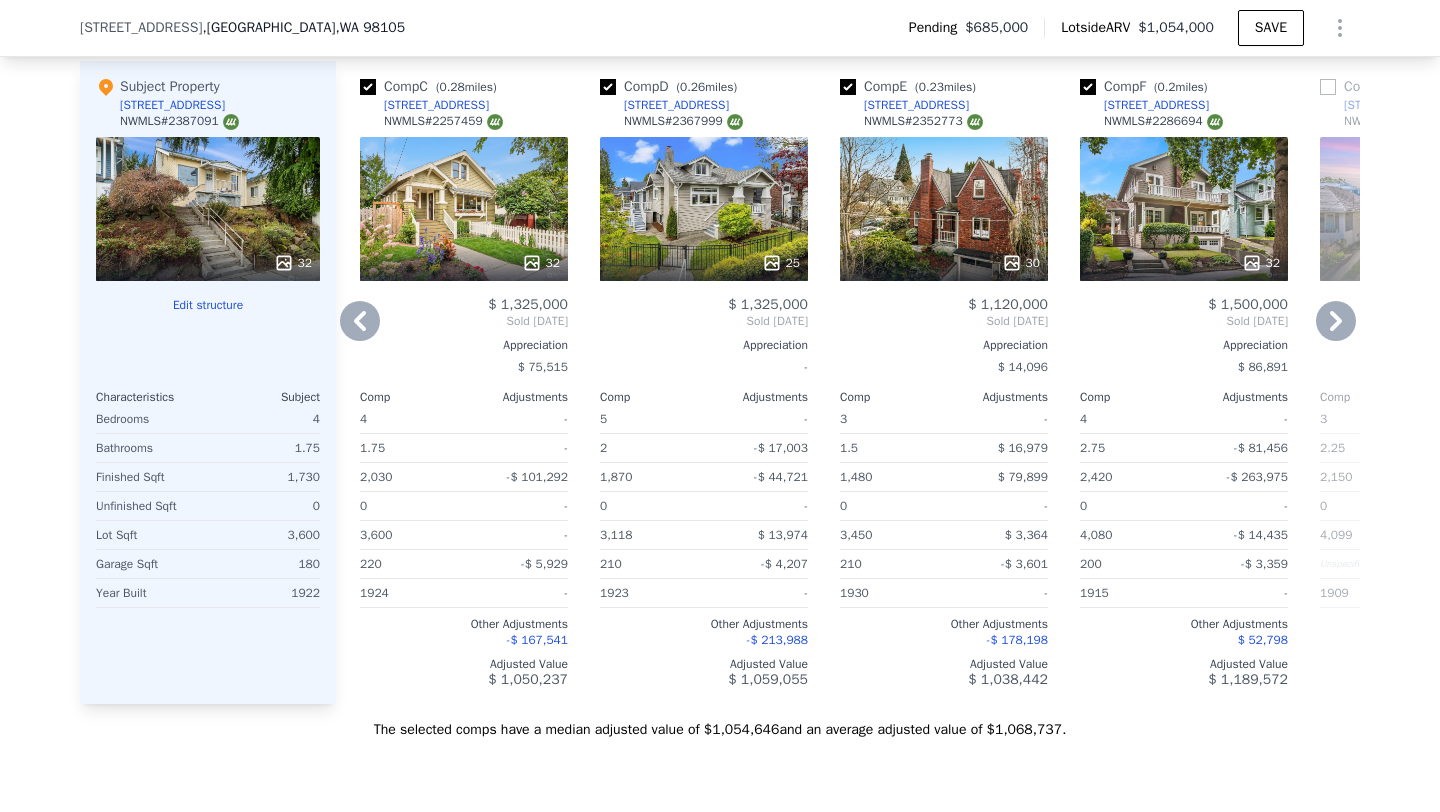 click 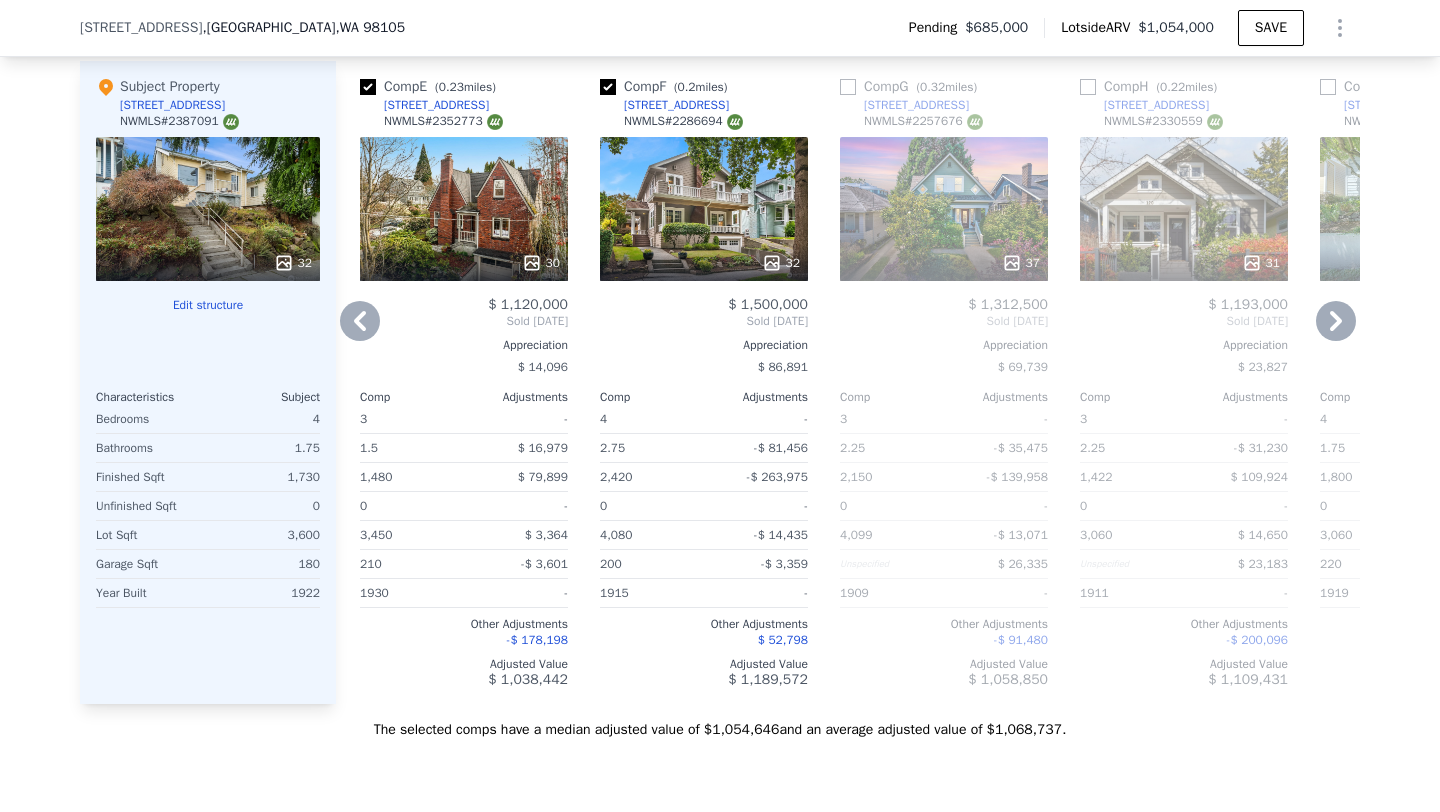 click 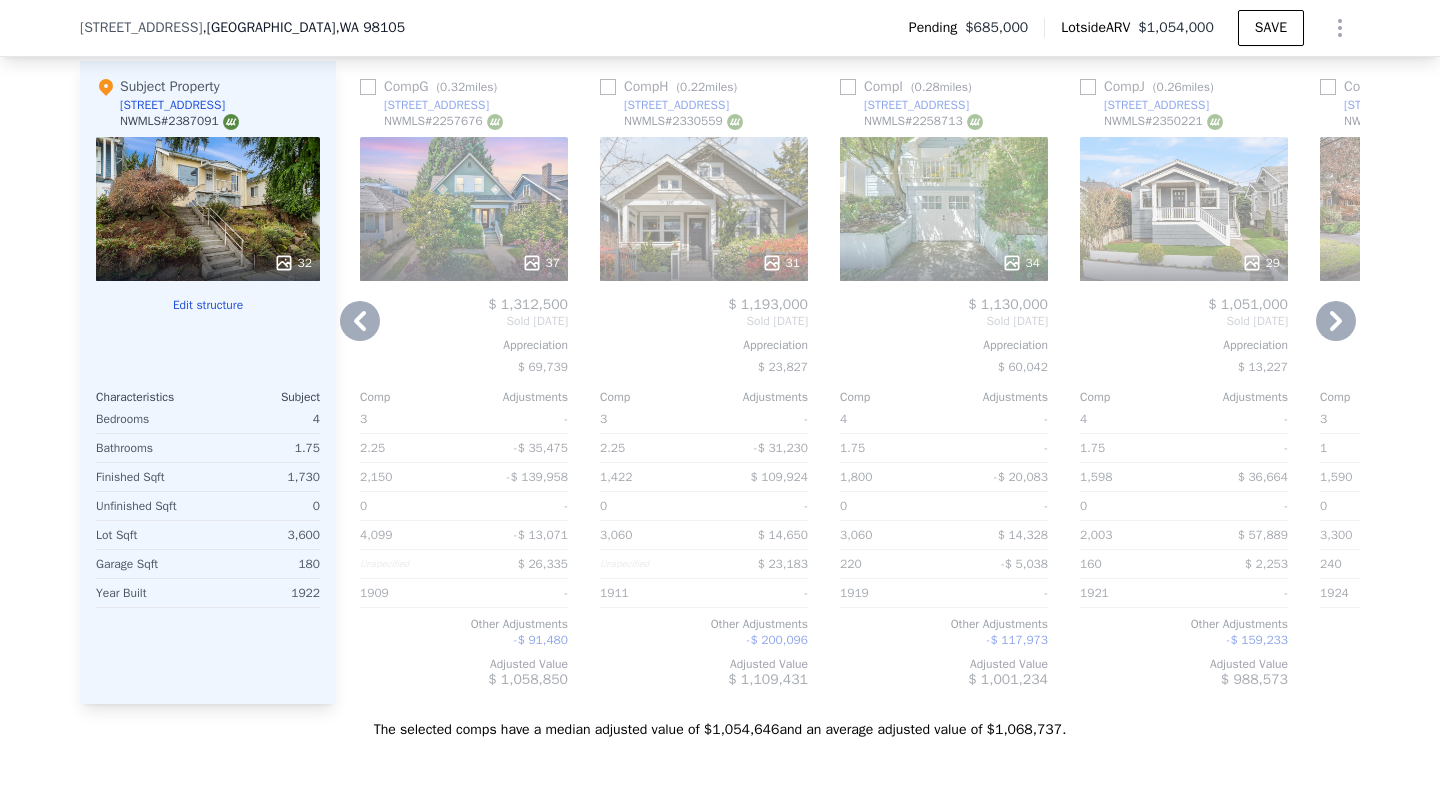 click 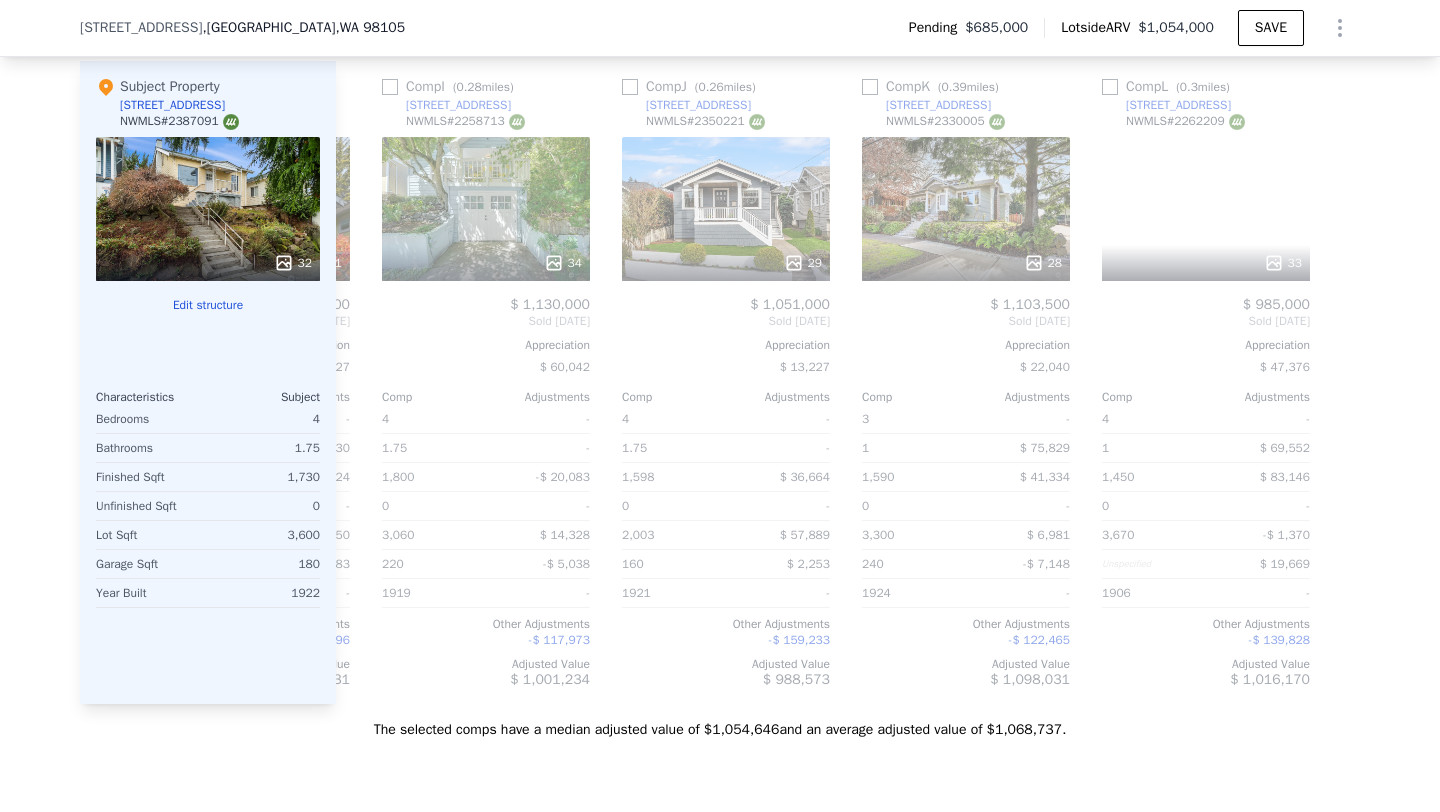 scroll, scrollTop: 0, scrollLeft: 1904, axis: horizontal 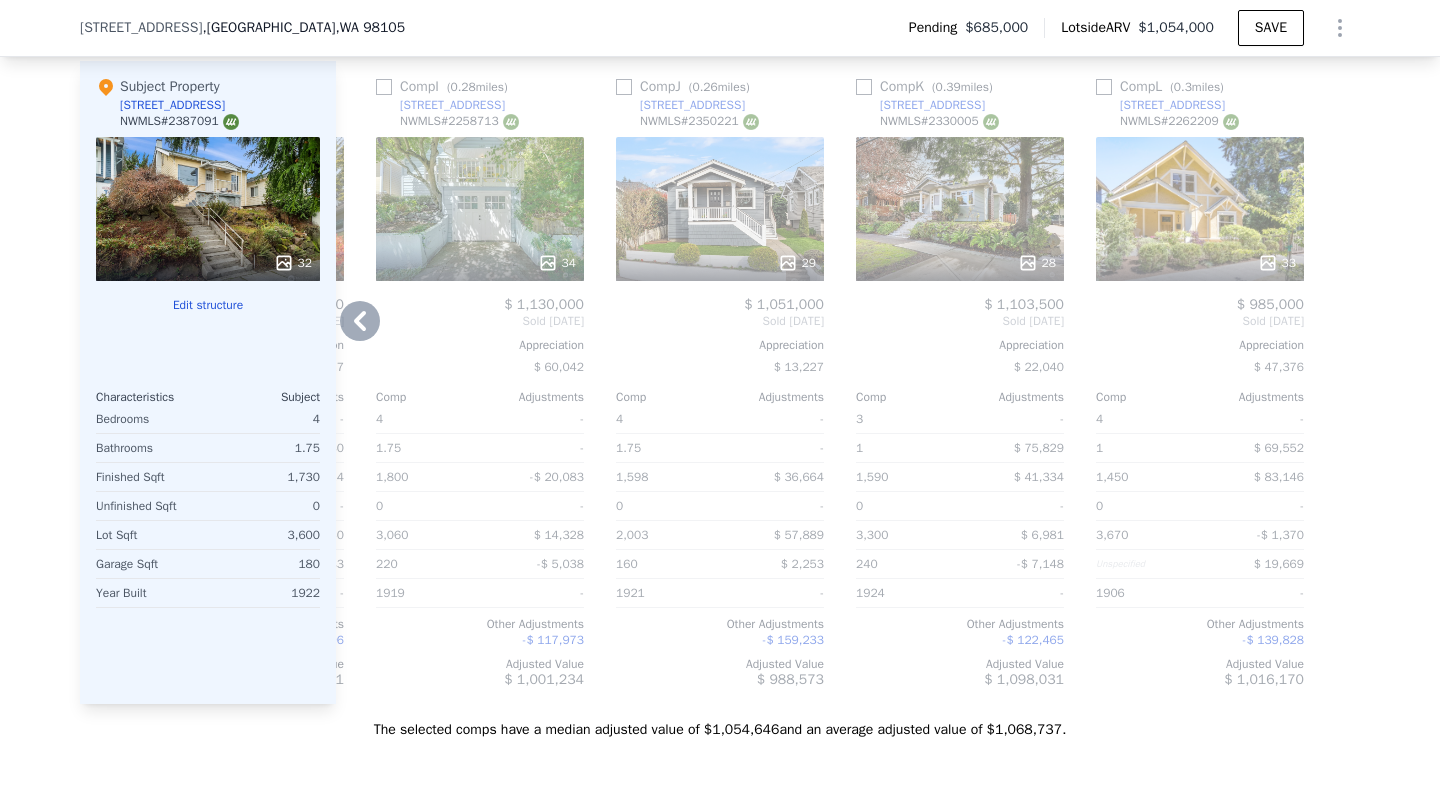 click at bounding box center [1344, 382] 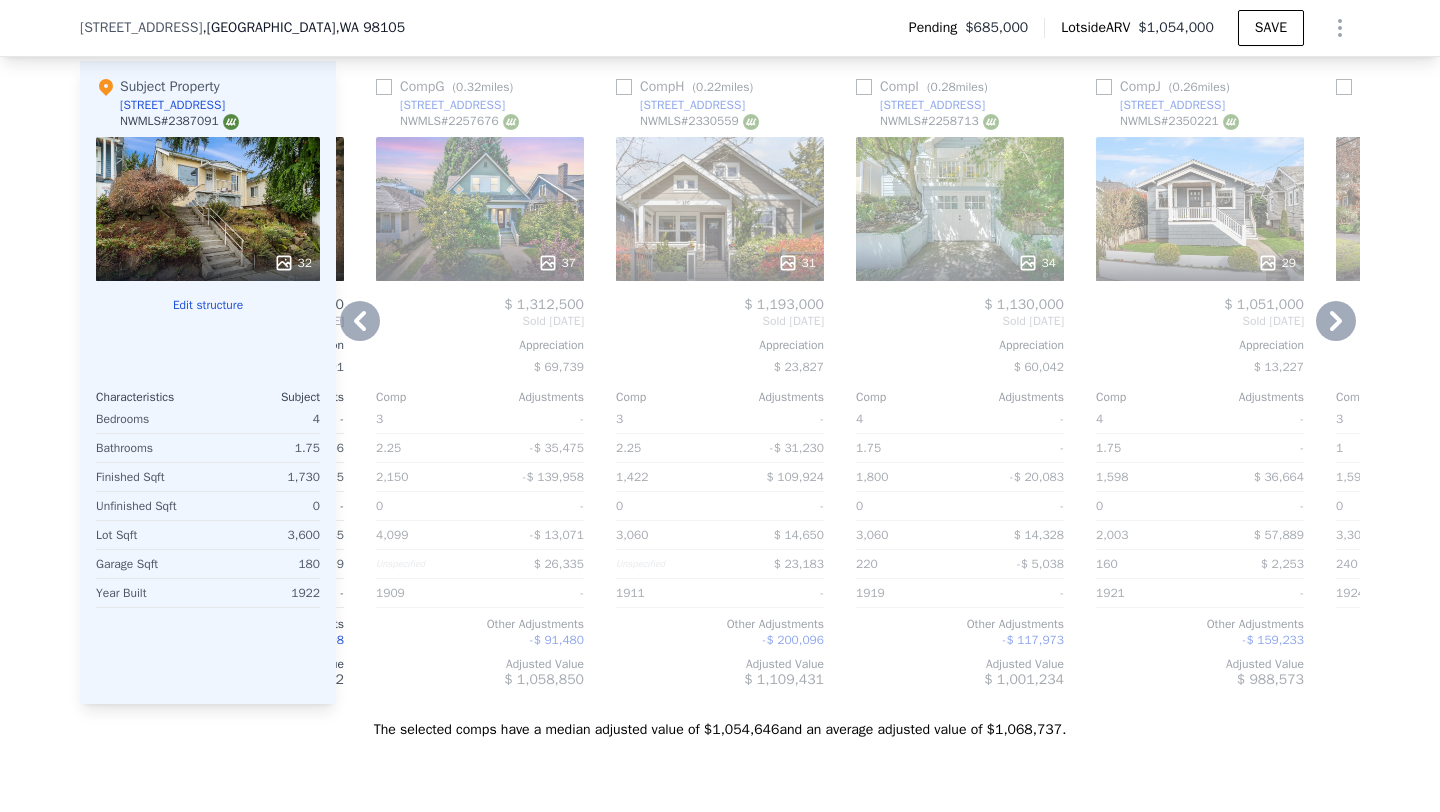click 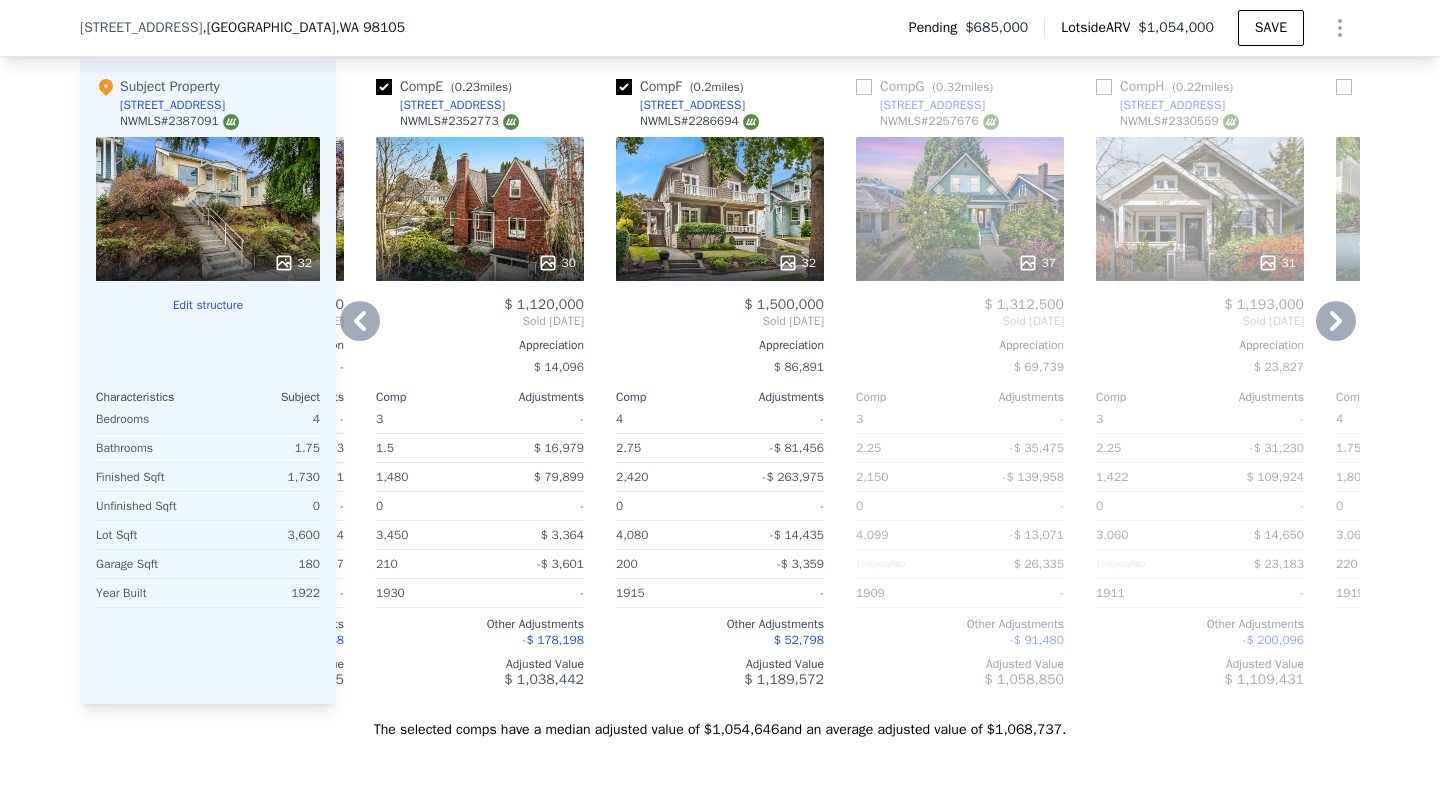 click 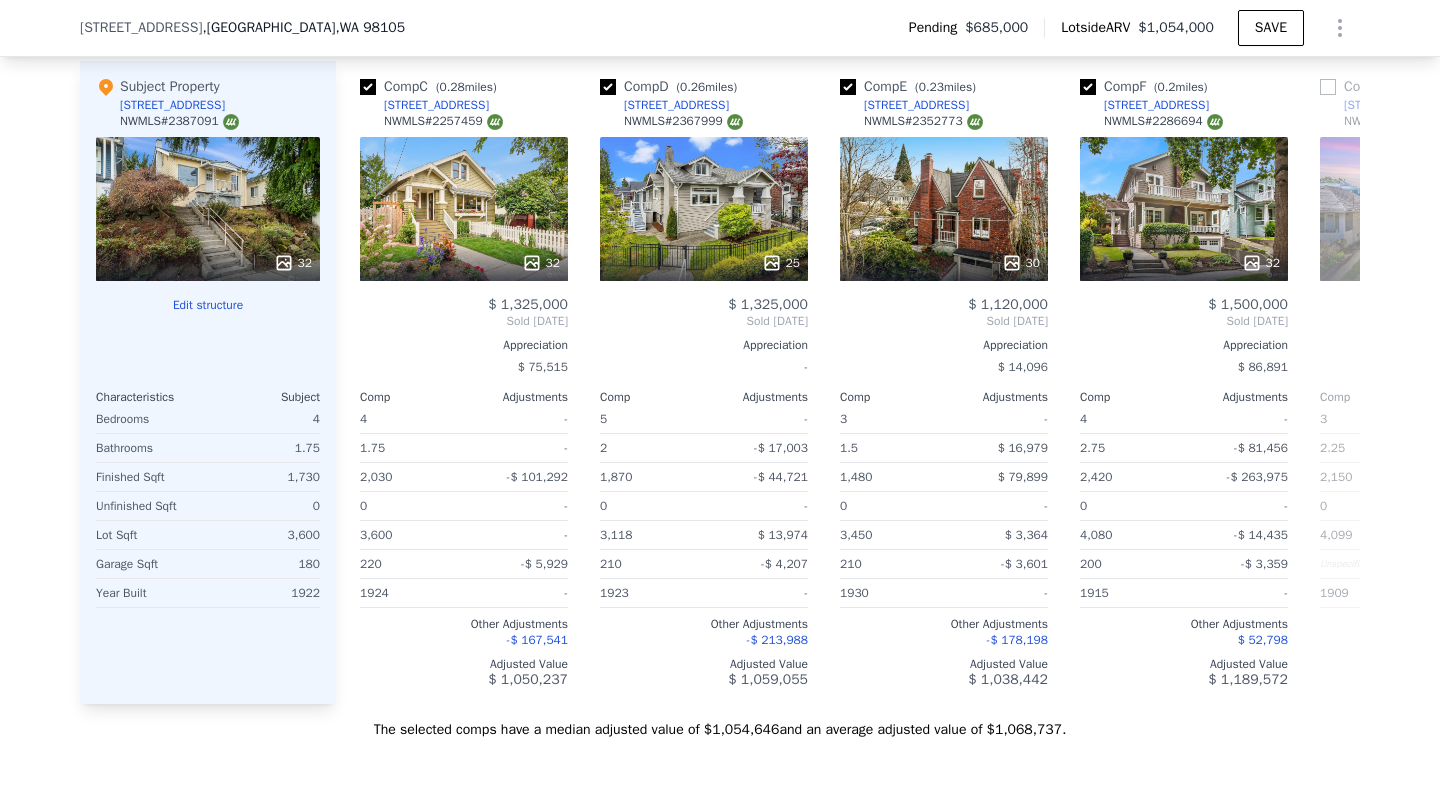 scroll, scrollTop: 0, scrollLeft: 464, axis: horizontal 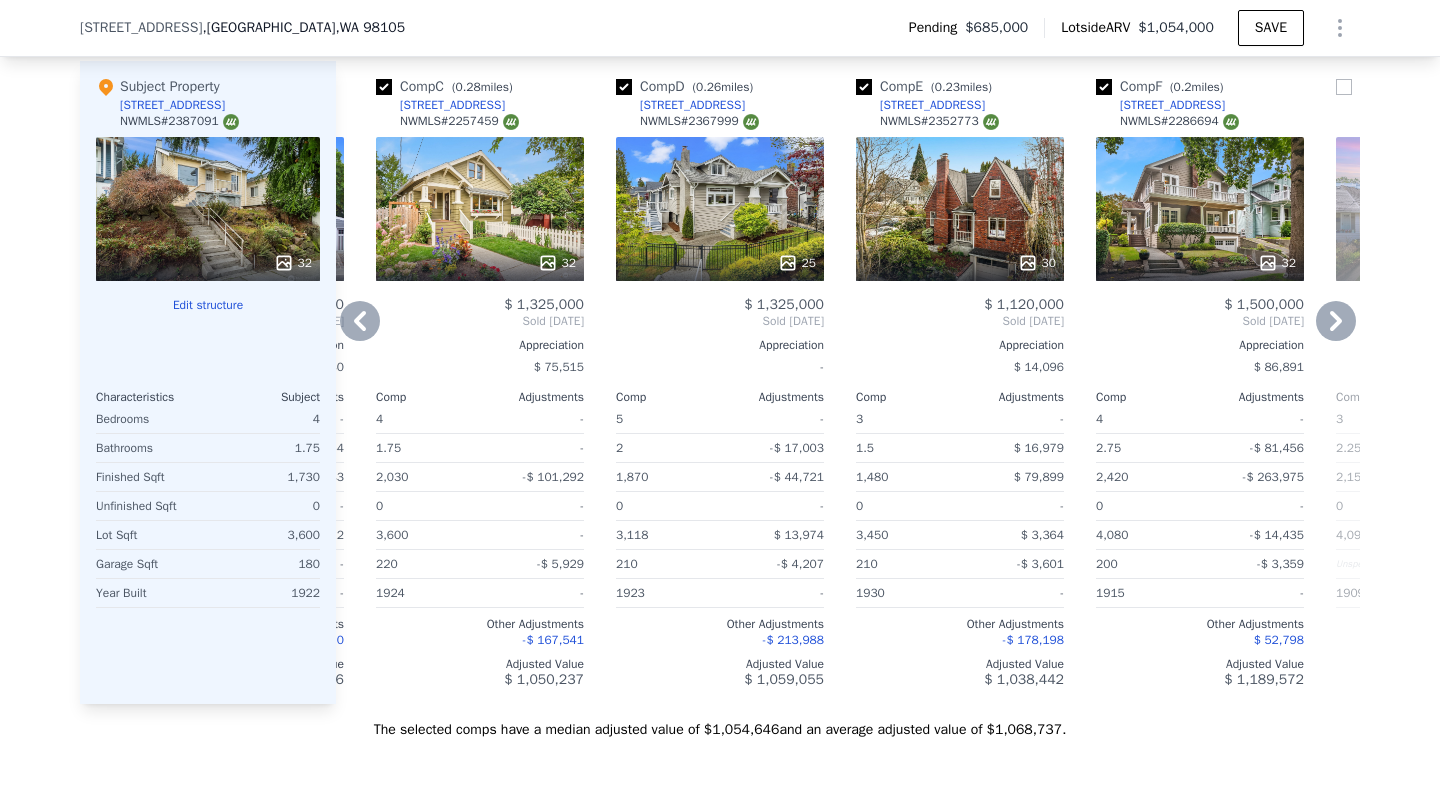 click 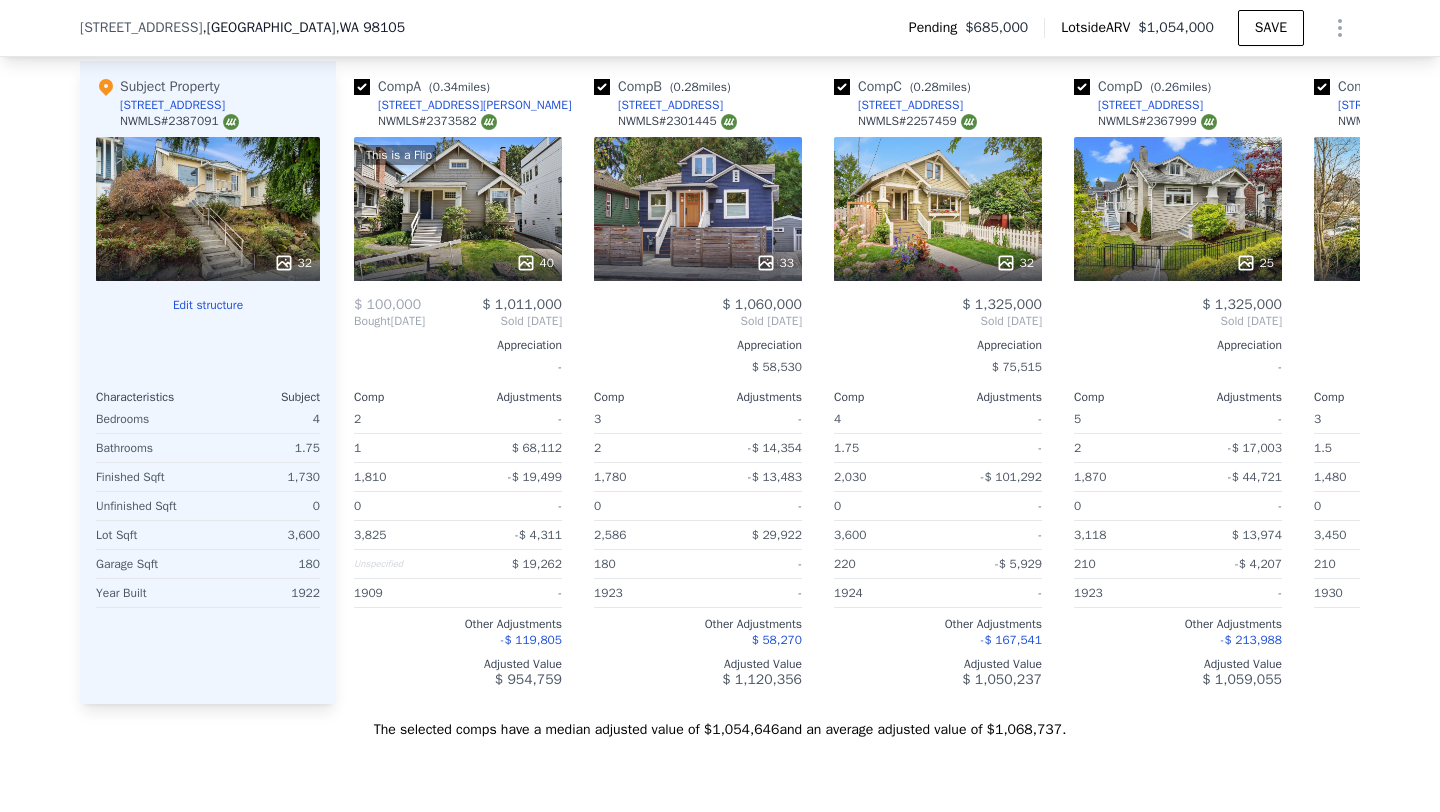 scroll, scrollTop: 0, scrollLeft: 0, axis: both 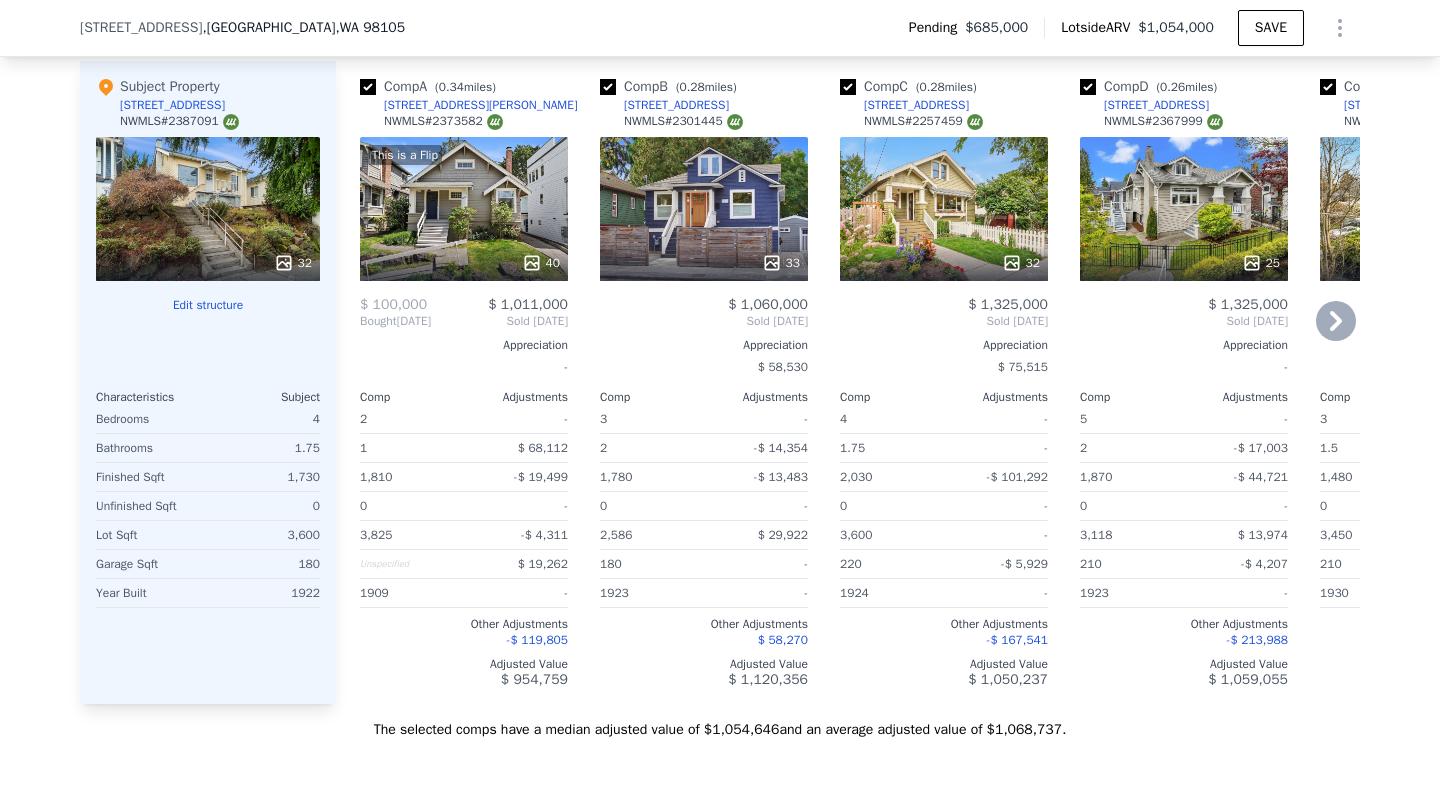 click 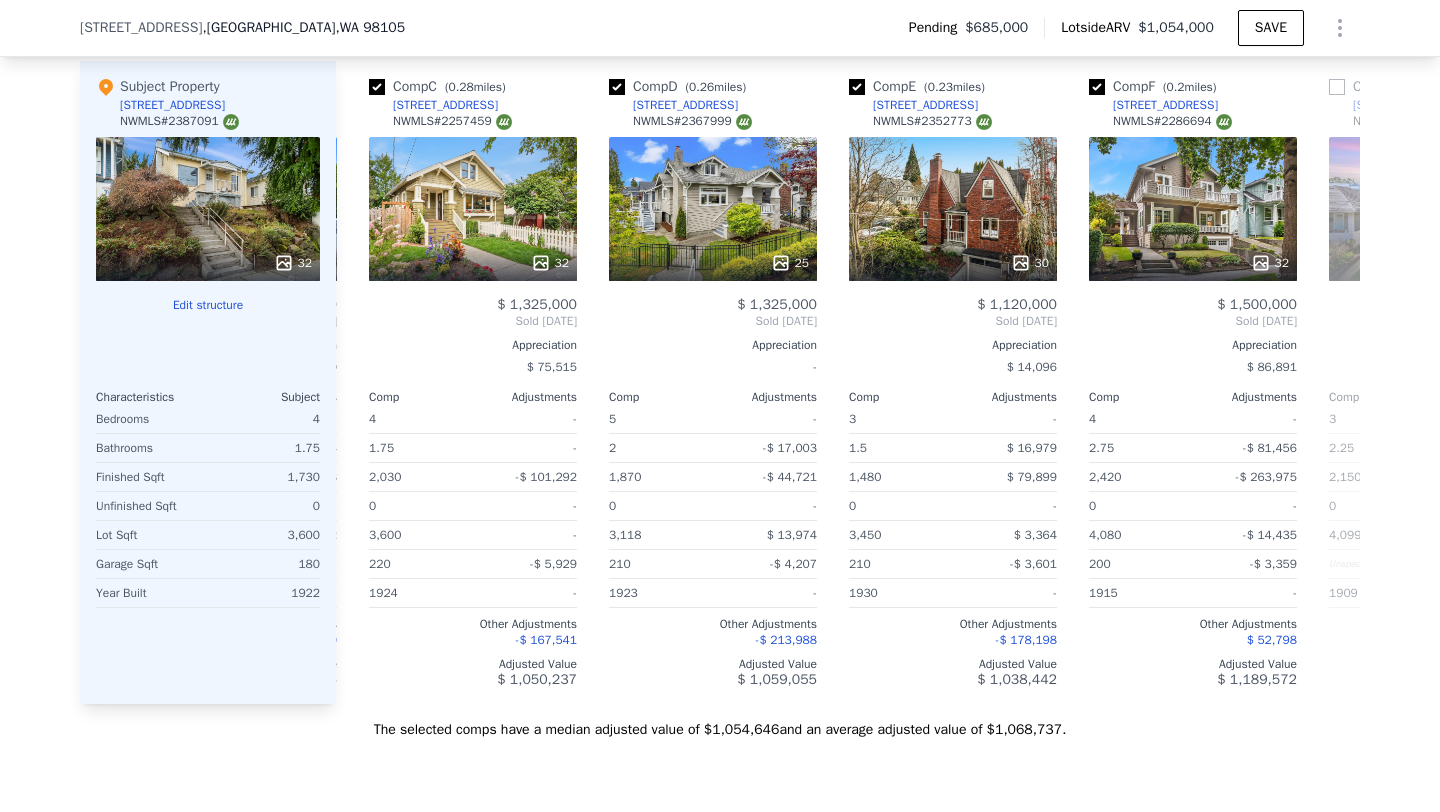 scroll, scrollTop: 0, scrollLeft: 480, axis: horizontal 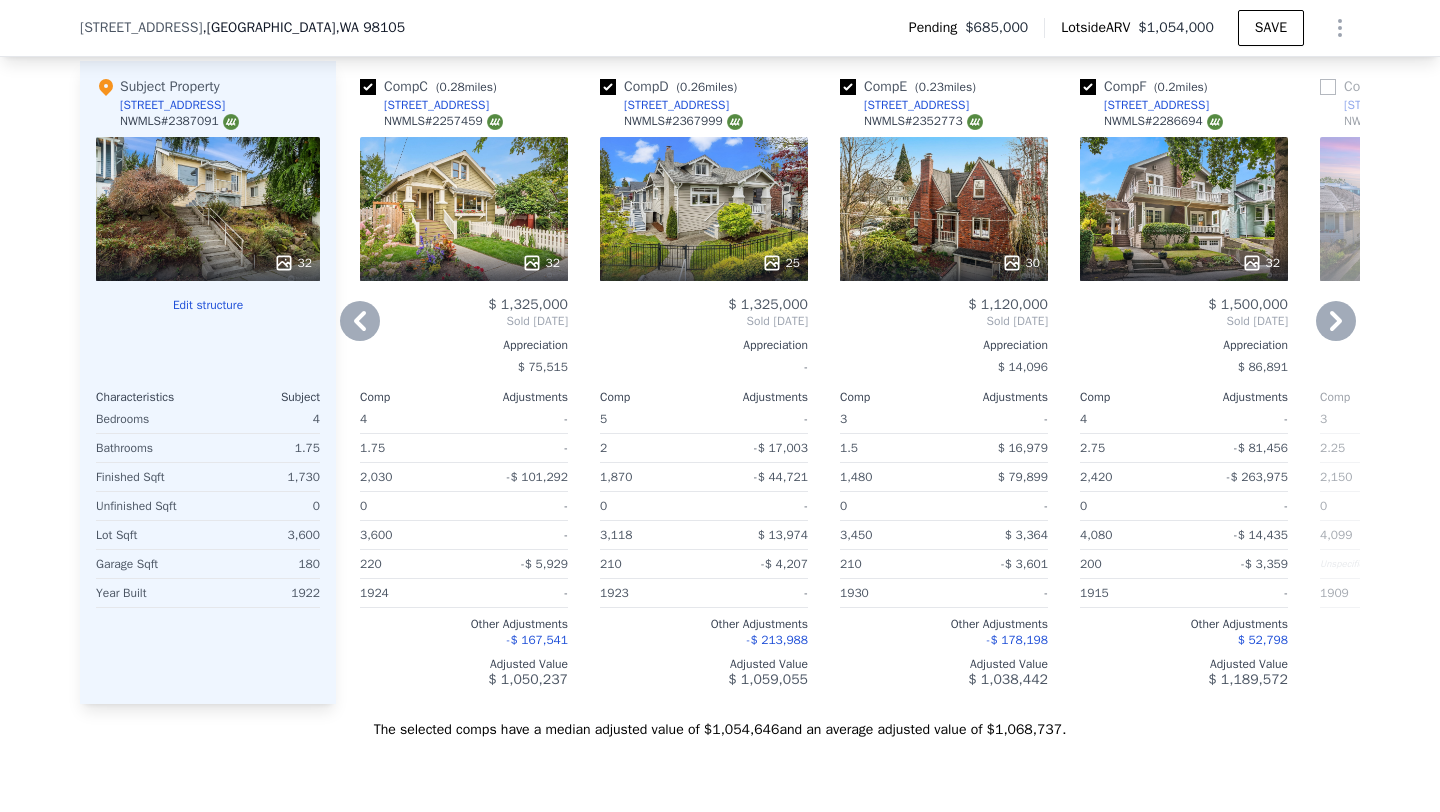 click 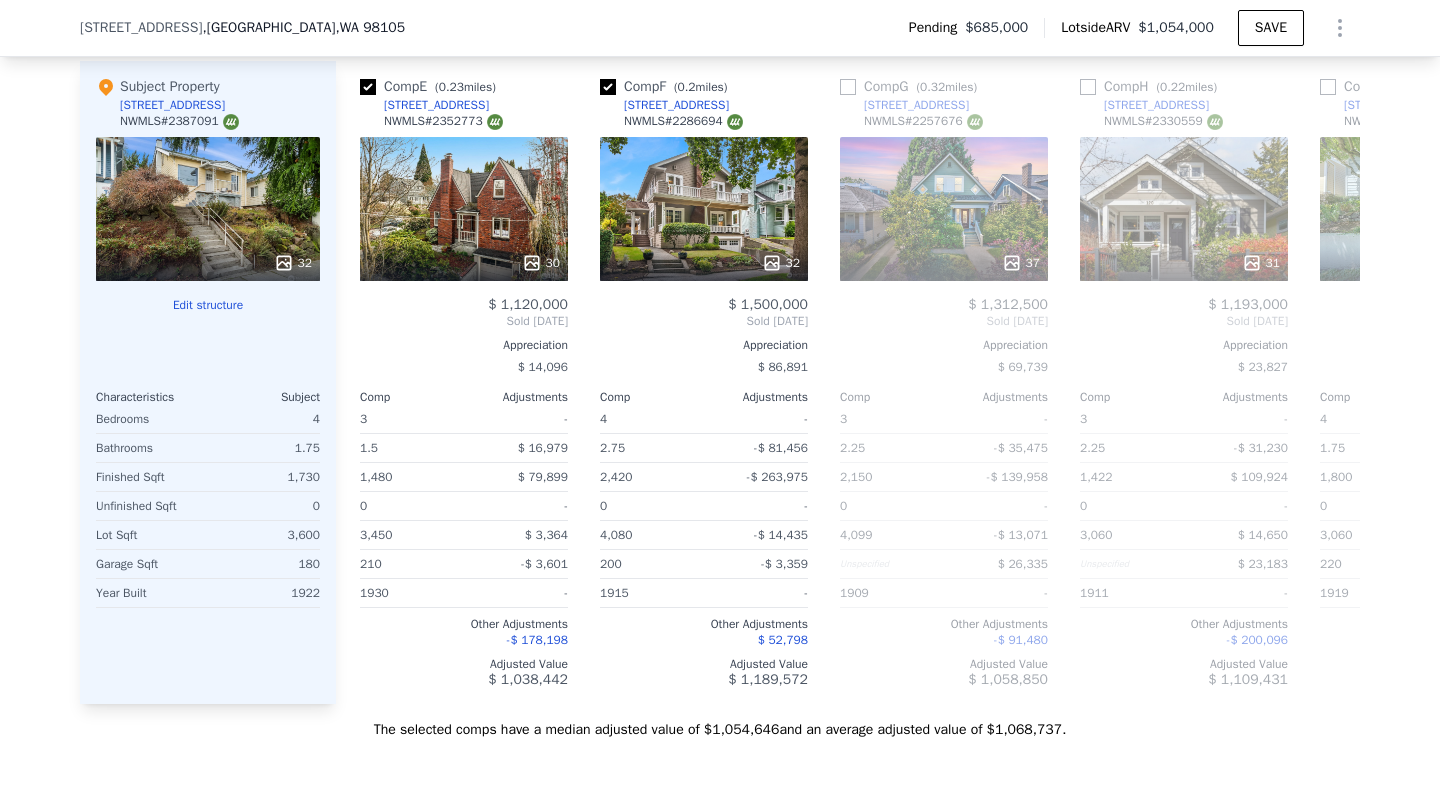 click on "Comp  A ( 0.34  miles) [STREET_ADDRESS][PERSON_NAME]  # 2373582 This is a Flip 40 $ 100,000 $ 1,011,000 Bought  [DATE] Sold   [DATE] Appreciation - Comp Adjustments 2 - 1 $ 68,112 1,810 -$ 19,499 0 - 3,825 -$ 4,311 Unspecified $ 19,262 1909 - Other Adjustments -$ 119,805 Adjusted Value $ 954,759 Comp  B ( 0.28  miles) [STREET_ADDRESS]  # 2301445 33 $ 1,060,000 Sold   [DATE] Appreciation $ 58,530 Comp Adjustments 3 - 2 -$ 14,354 1,780 -$ 13,483 0 - 2,586 $ 29,922 180 - 1923 - Other Adjustments $ 58,270 Adjusted Value $ 1,120,356 Comp  C ( 0.28  miles) [STREET_ADDRESS]  # 2257459 32 $ 1,325,000 Sold   [DATE] Appreciation $ 75,515 Comp Adjustments 4 - 1.75 - 2,030 -$ 101,292 0 - 3,600 - 220 -$ 5,929 1924 - Other Adjustments -$ 167,541 Adjusted Value $ 1,050,237 Comp  D ( 0.26  miles) [STREET_ADDRESS]  # 2367999 25 $ 1,325,000 Sold   [DATE] Appreciation - Comp Adjustments 5 - 2 -$ 17,003 1,870 -$ 44,721 0 - 3,118 $ 13,974 210 -$ 4,207 1923 - Other Adjustments -$ 213,988 Adjusted Value E (" at bounding box center [848, 382] 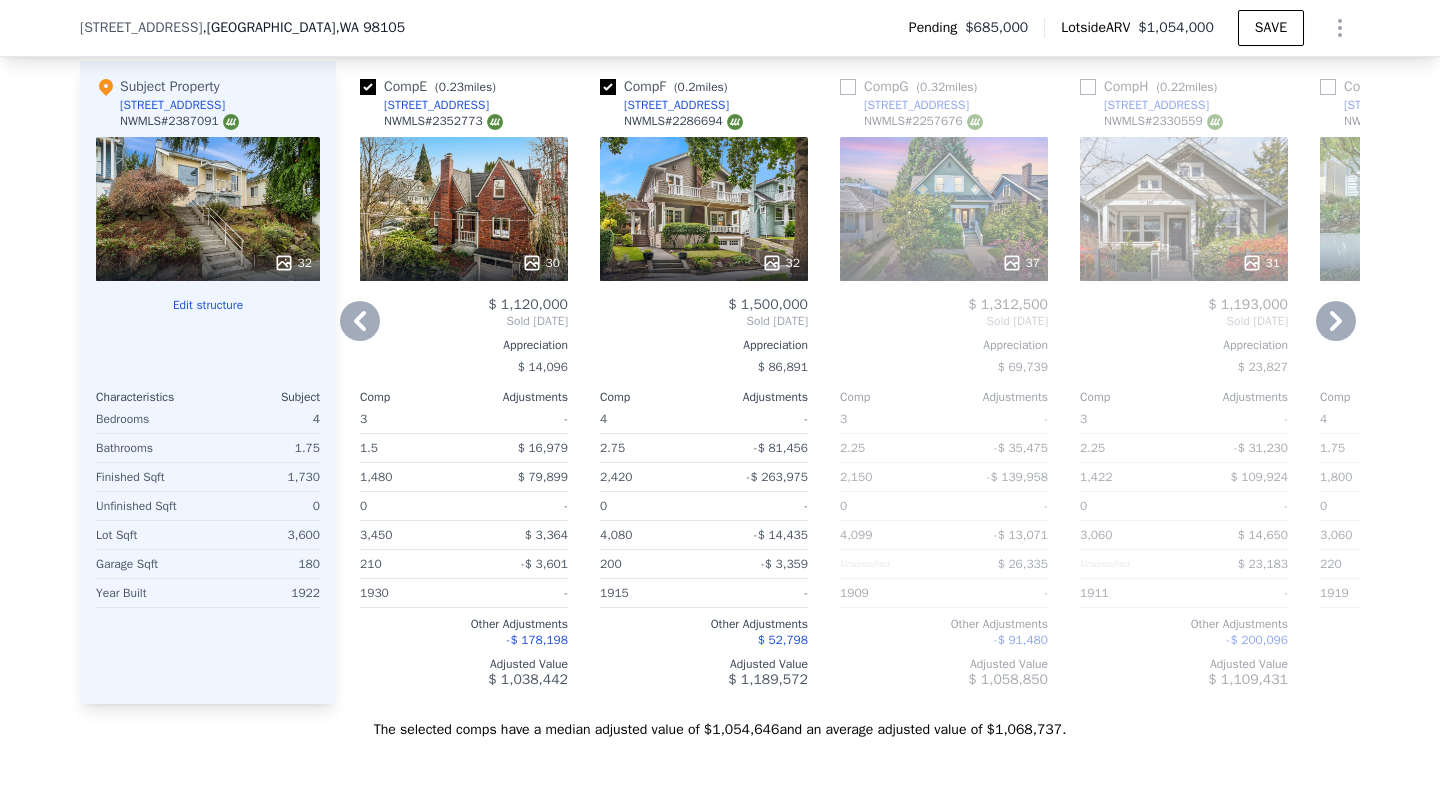 click 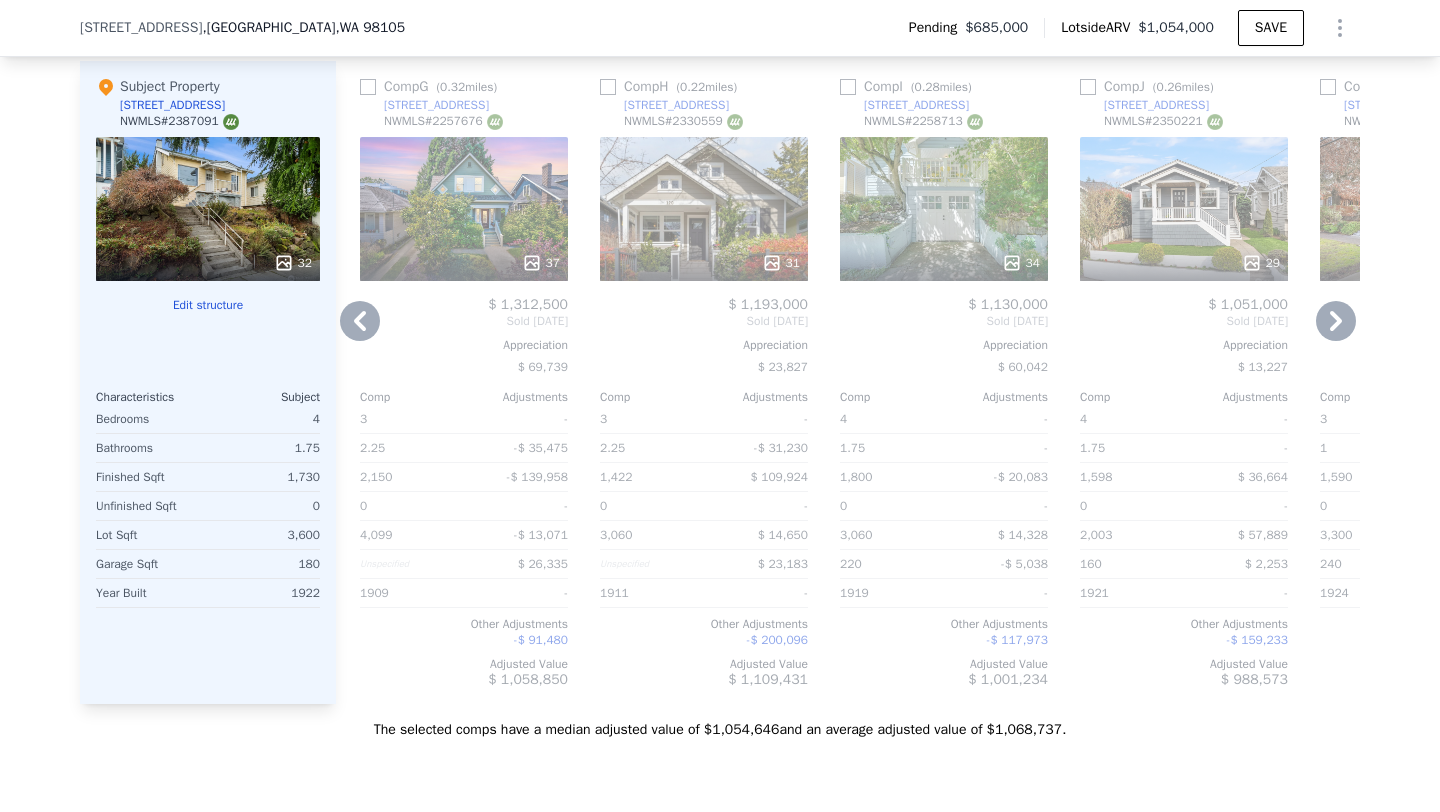 click 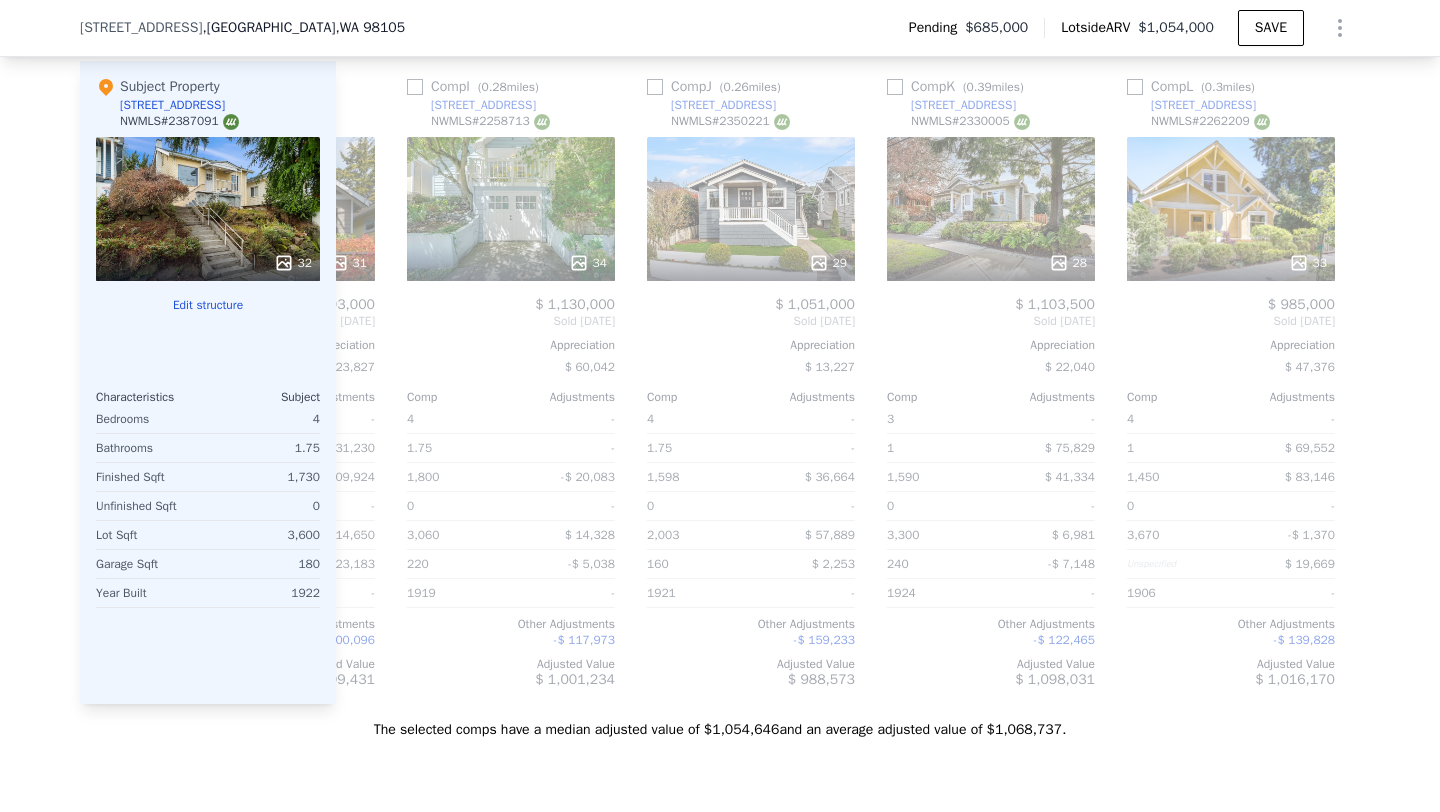 scroll, scrollTop: 0, scrollLeft: 1904, axis: horizontal 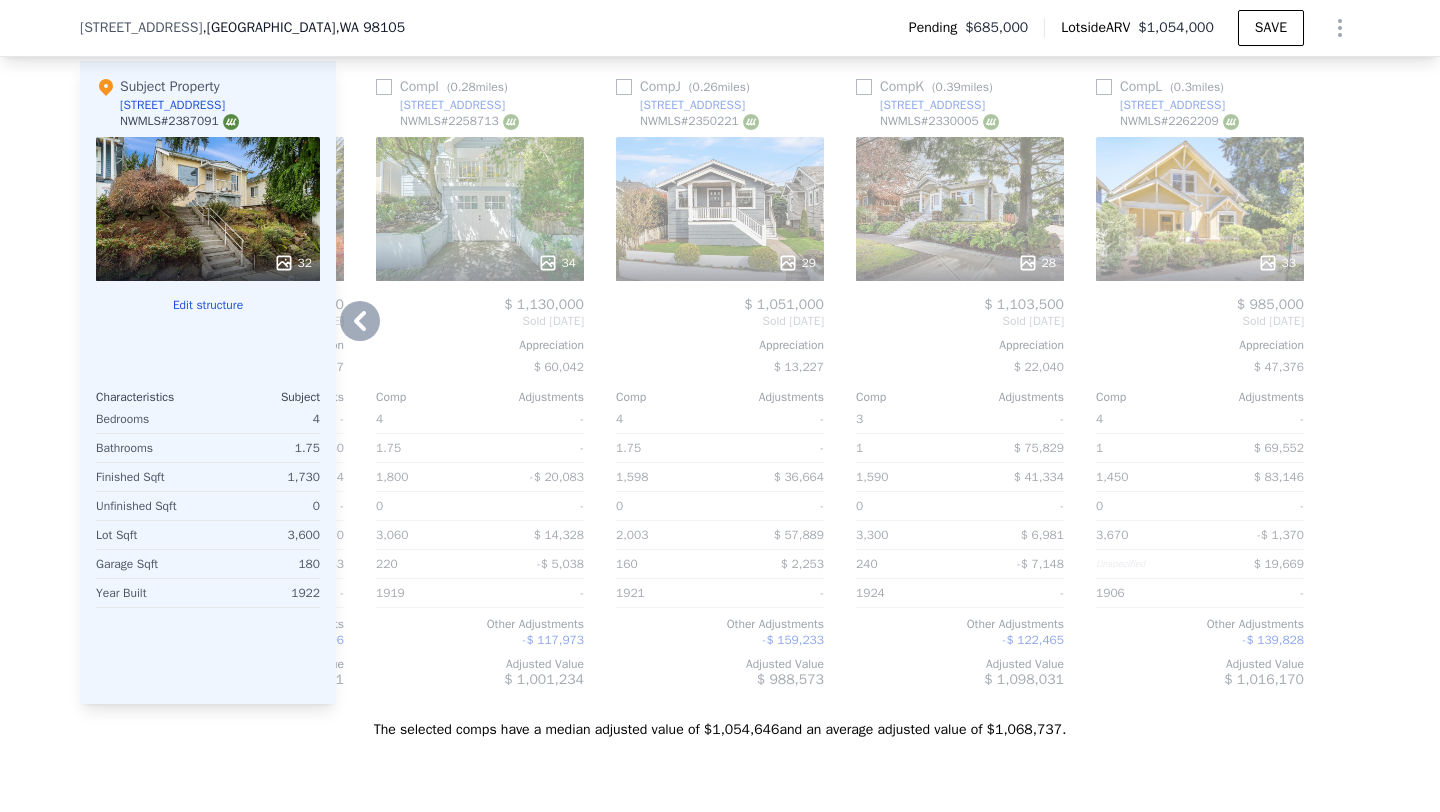 click at bounding box center [1344, 382] 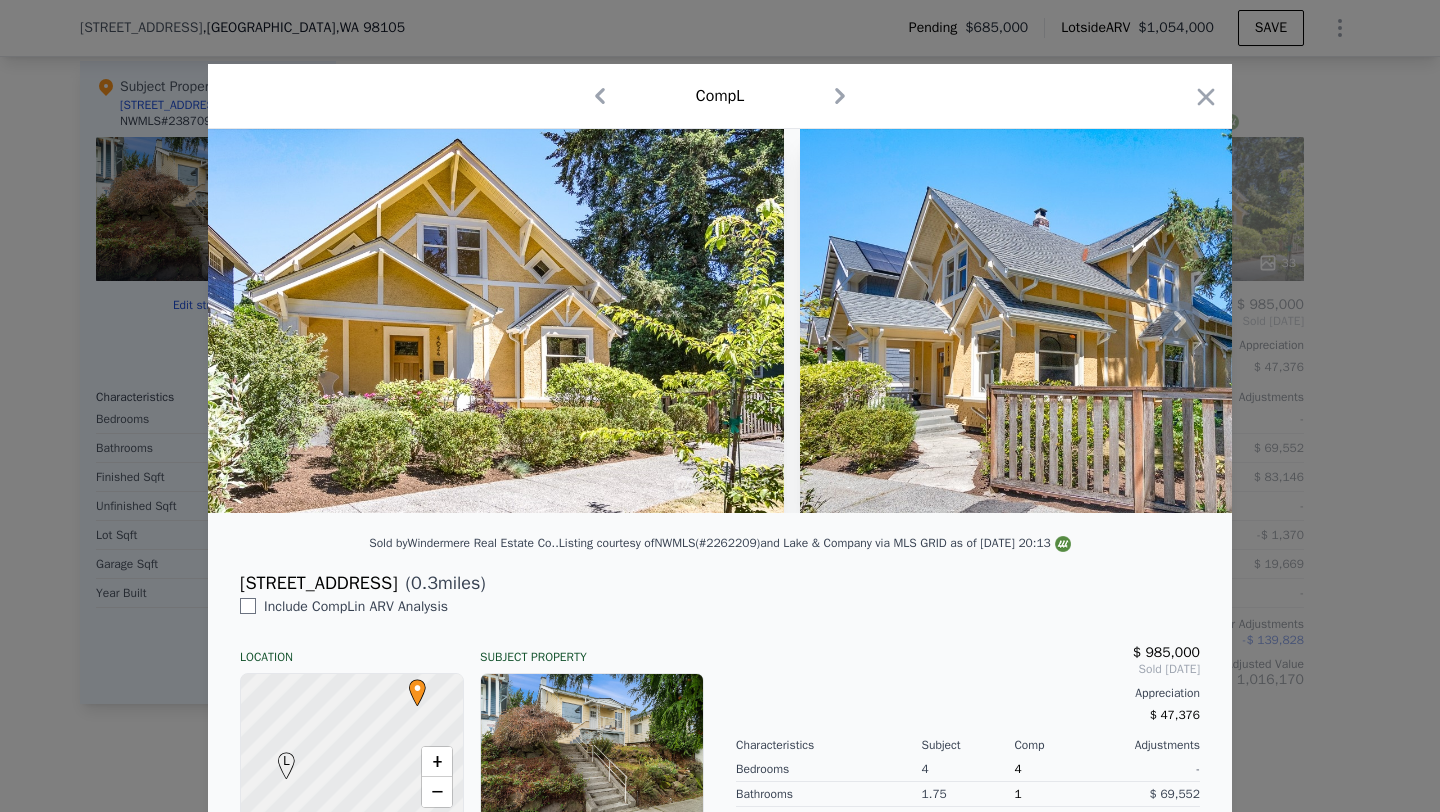 click 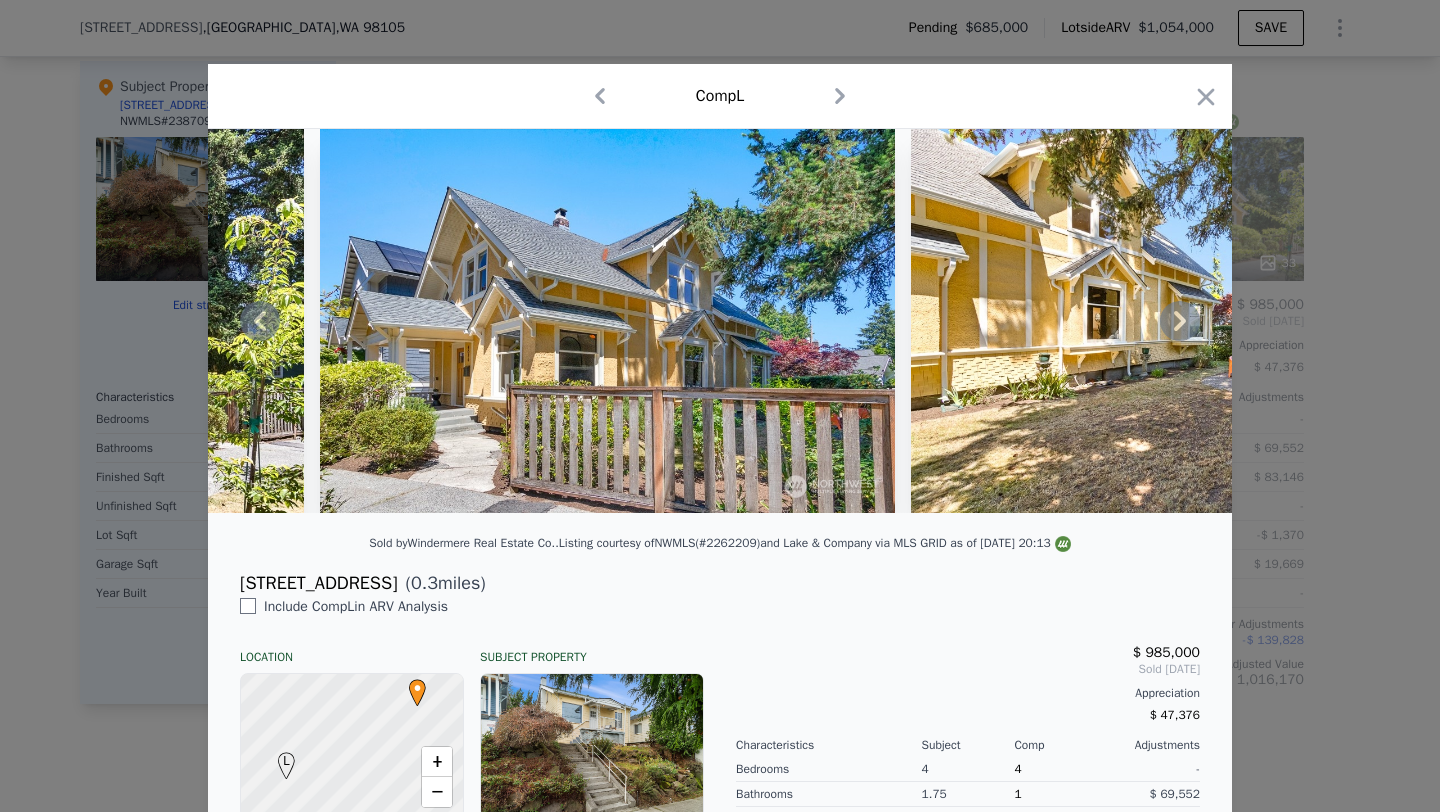 click 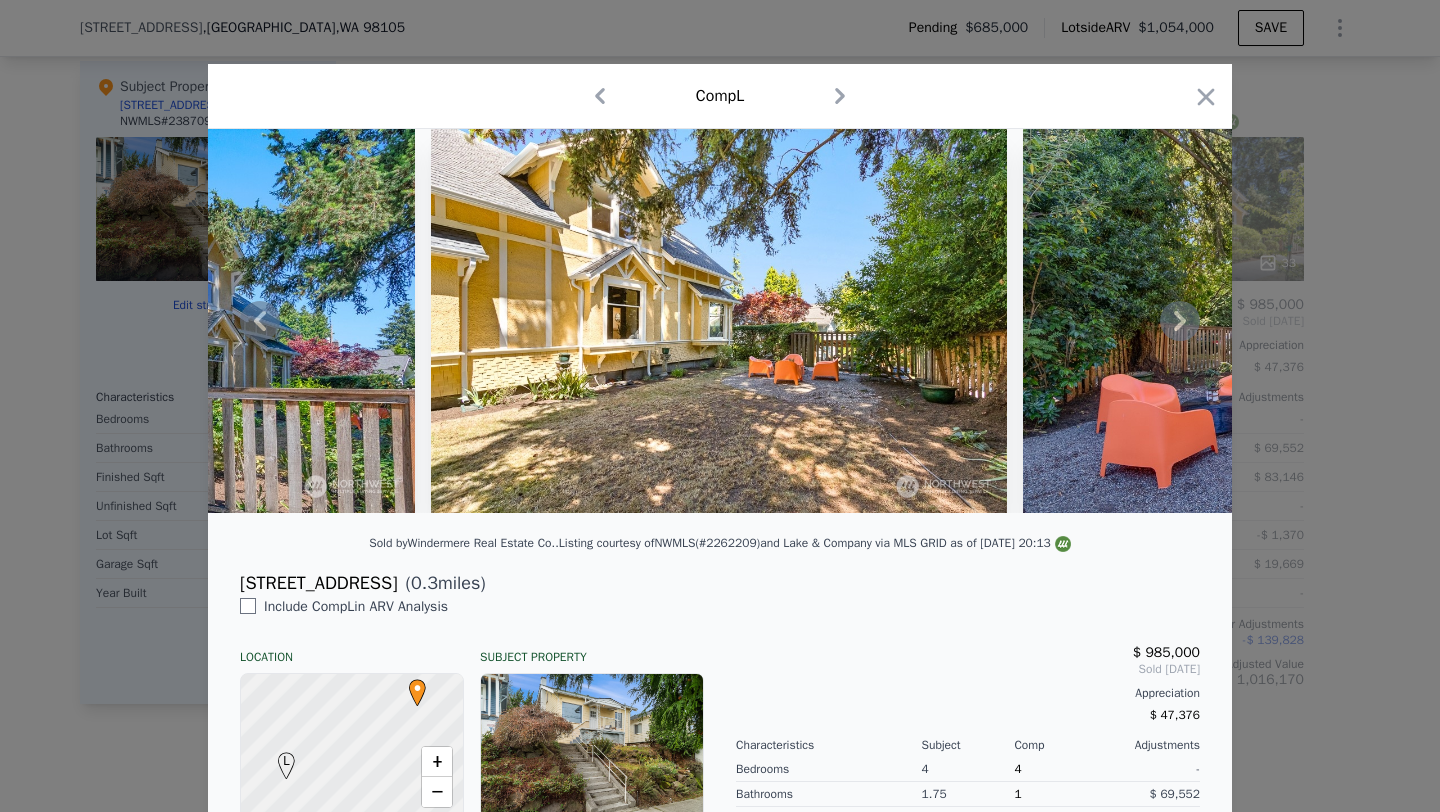 click 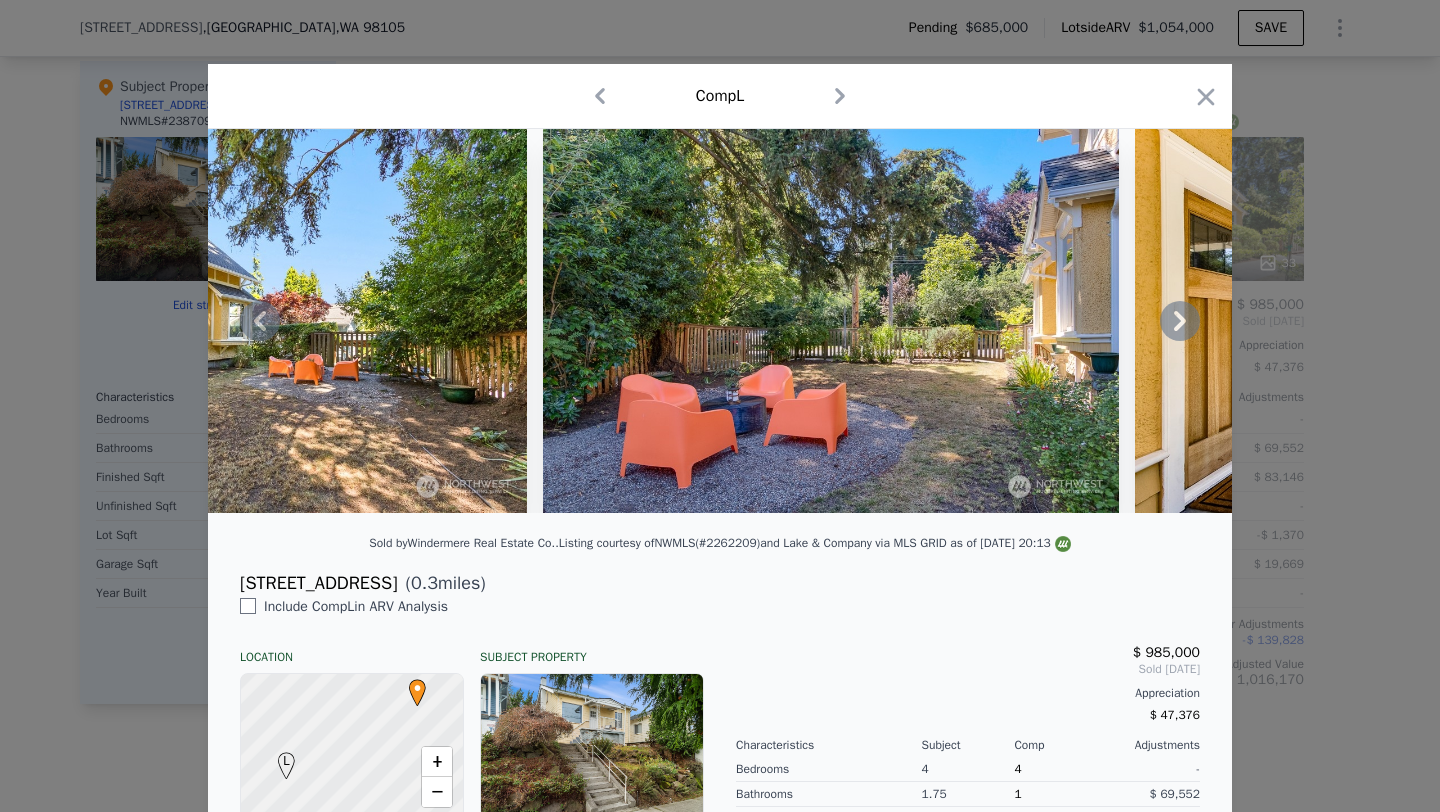 click 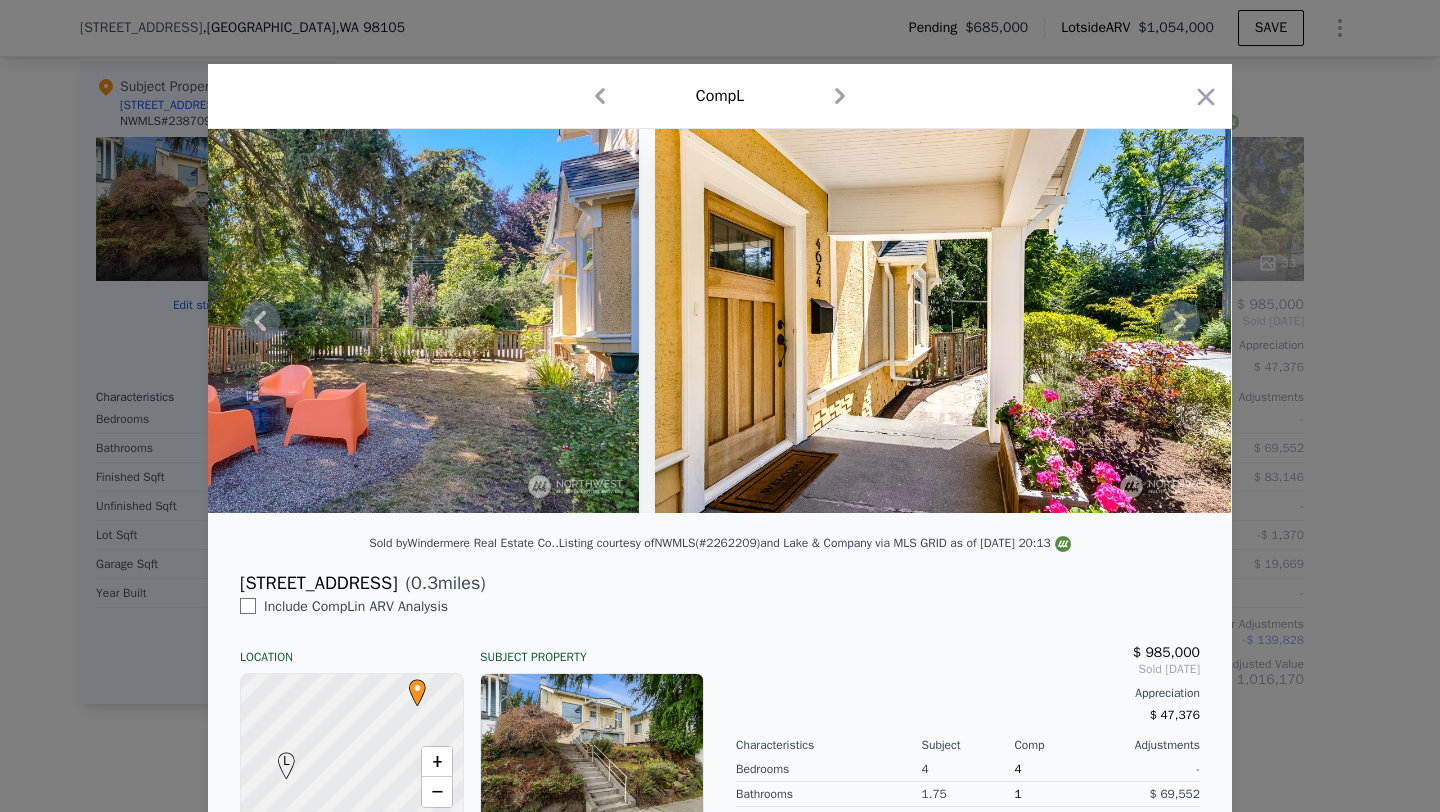 click 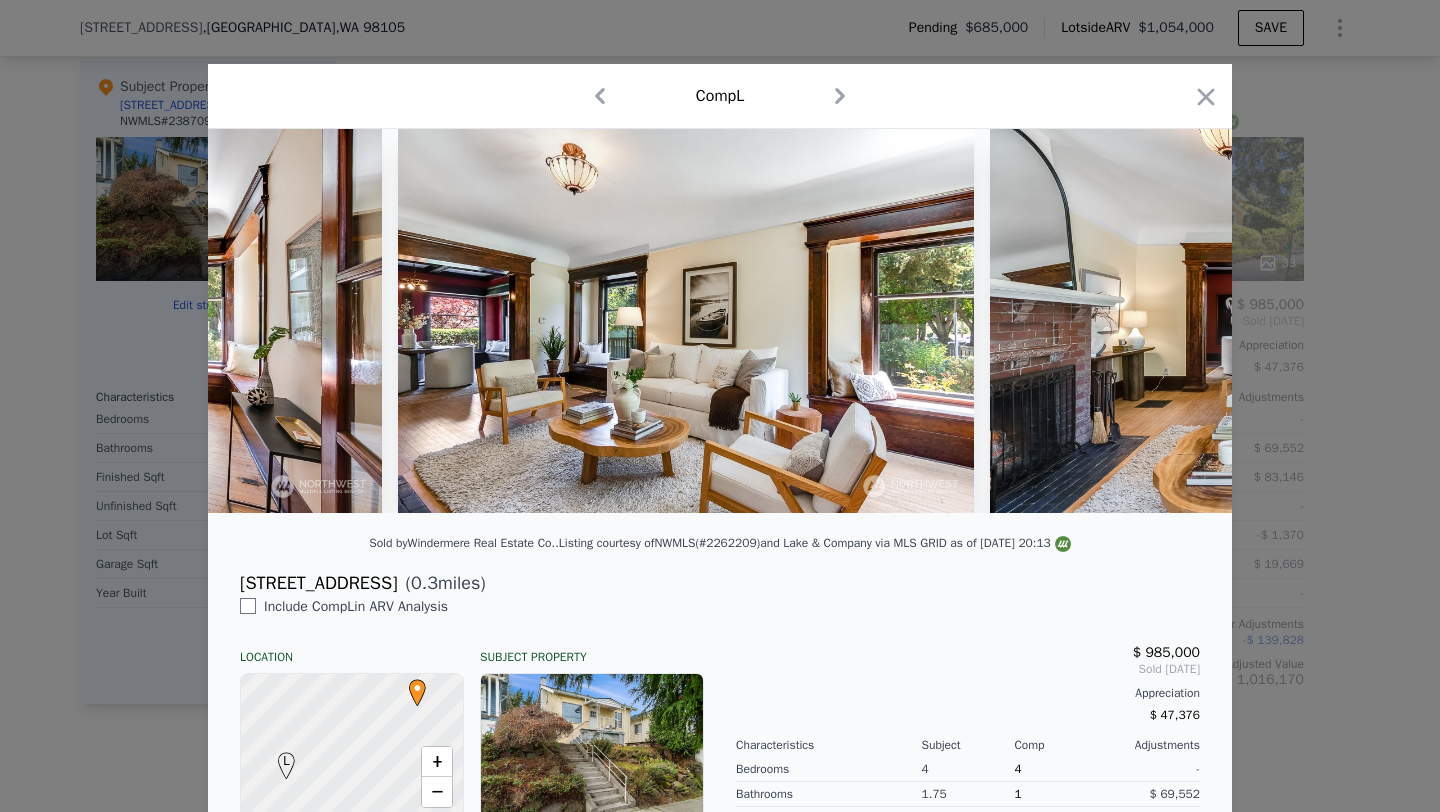 click at bounding box center [1278, 321] 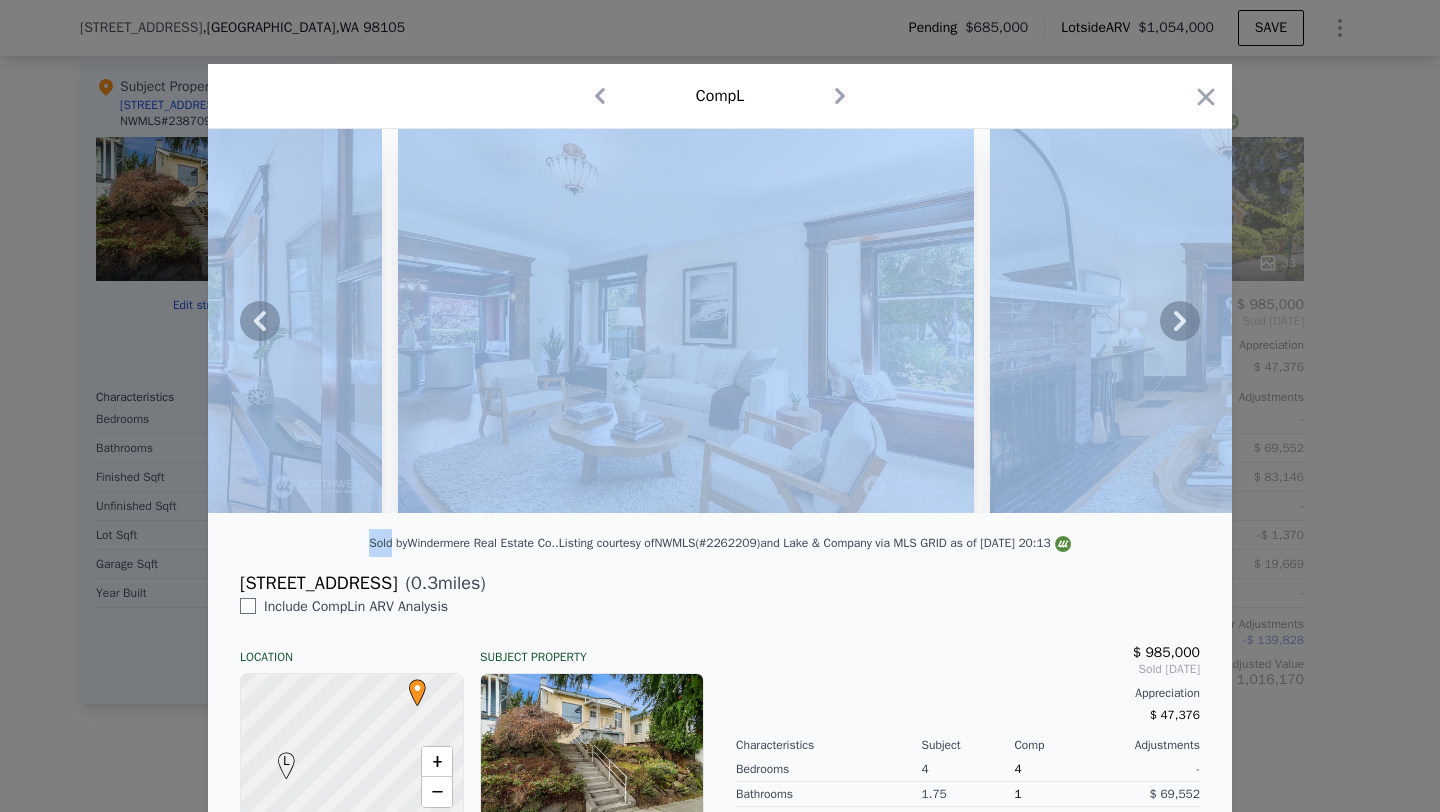 click 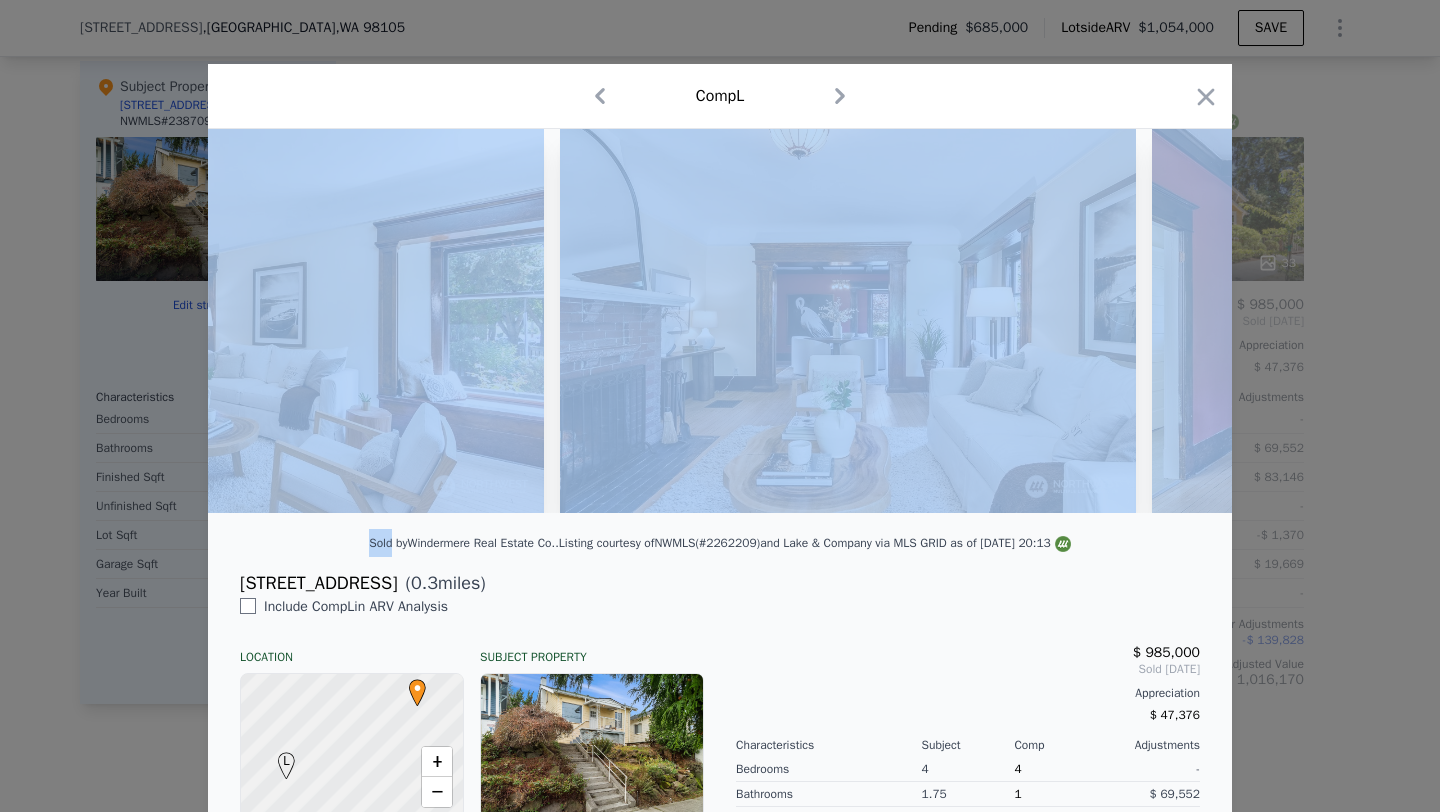 scroll, scrollTop: 0, scrollLeft: 3840, axis: horizontal 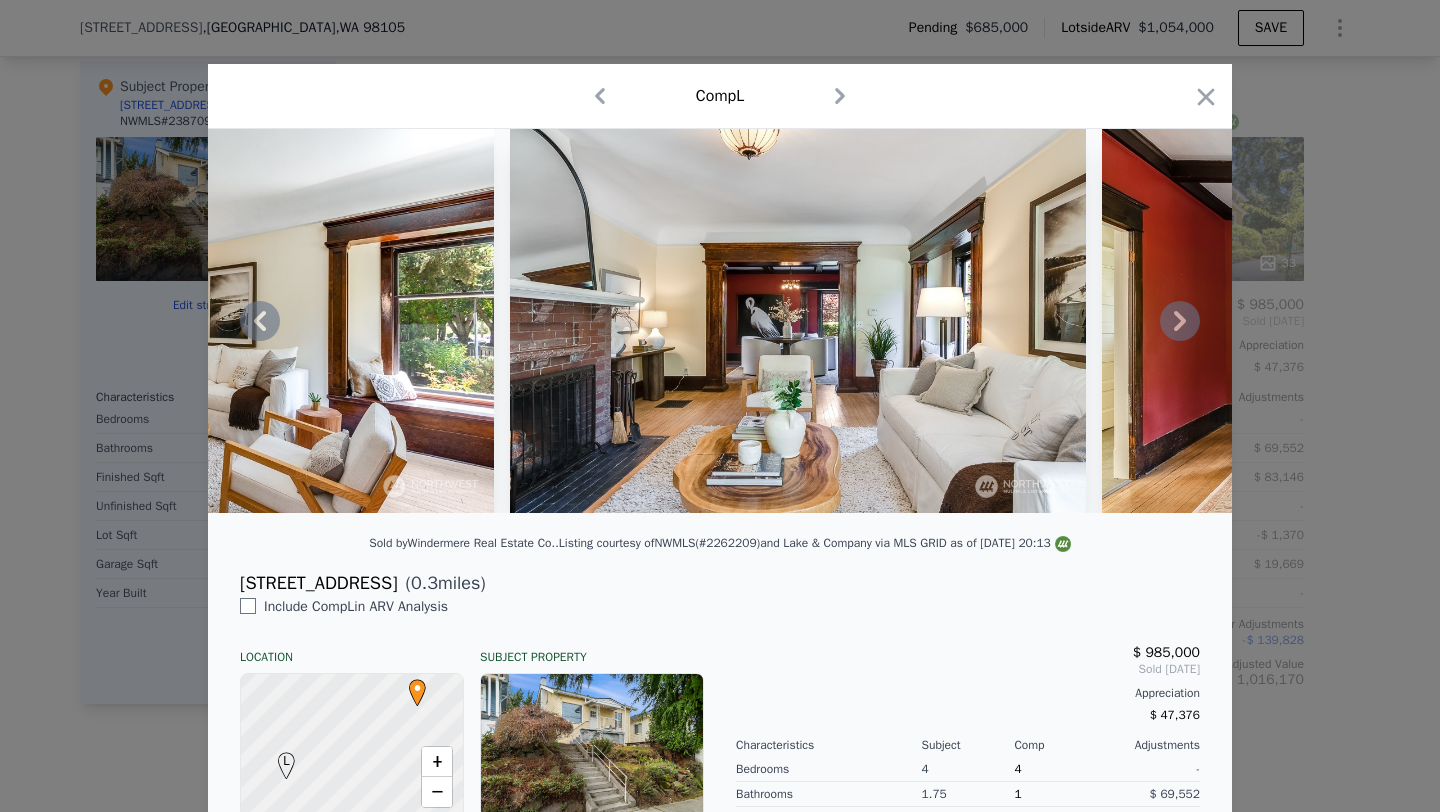click 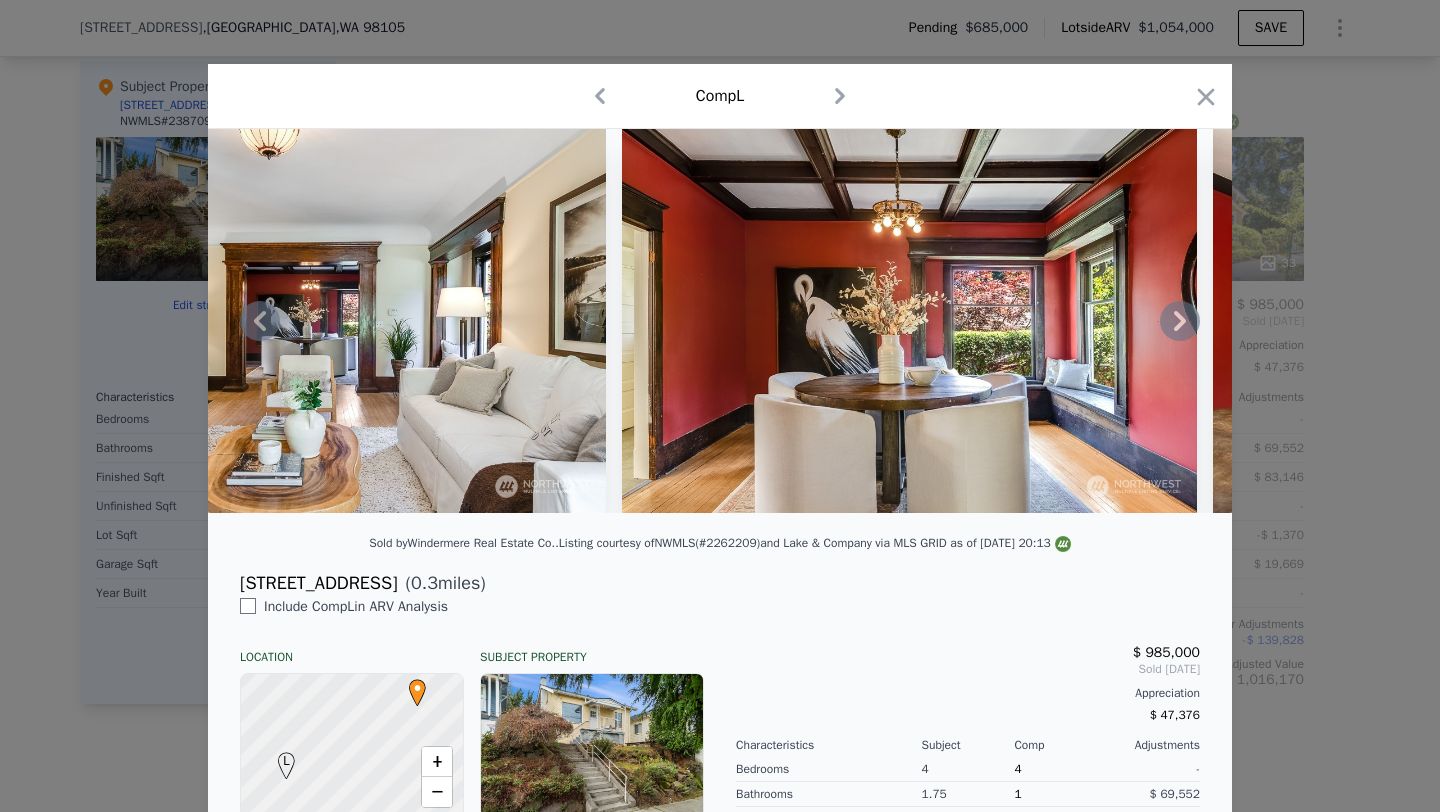 click 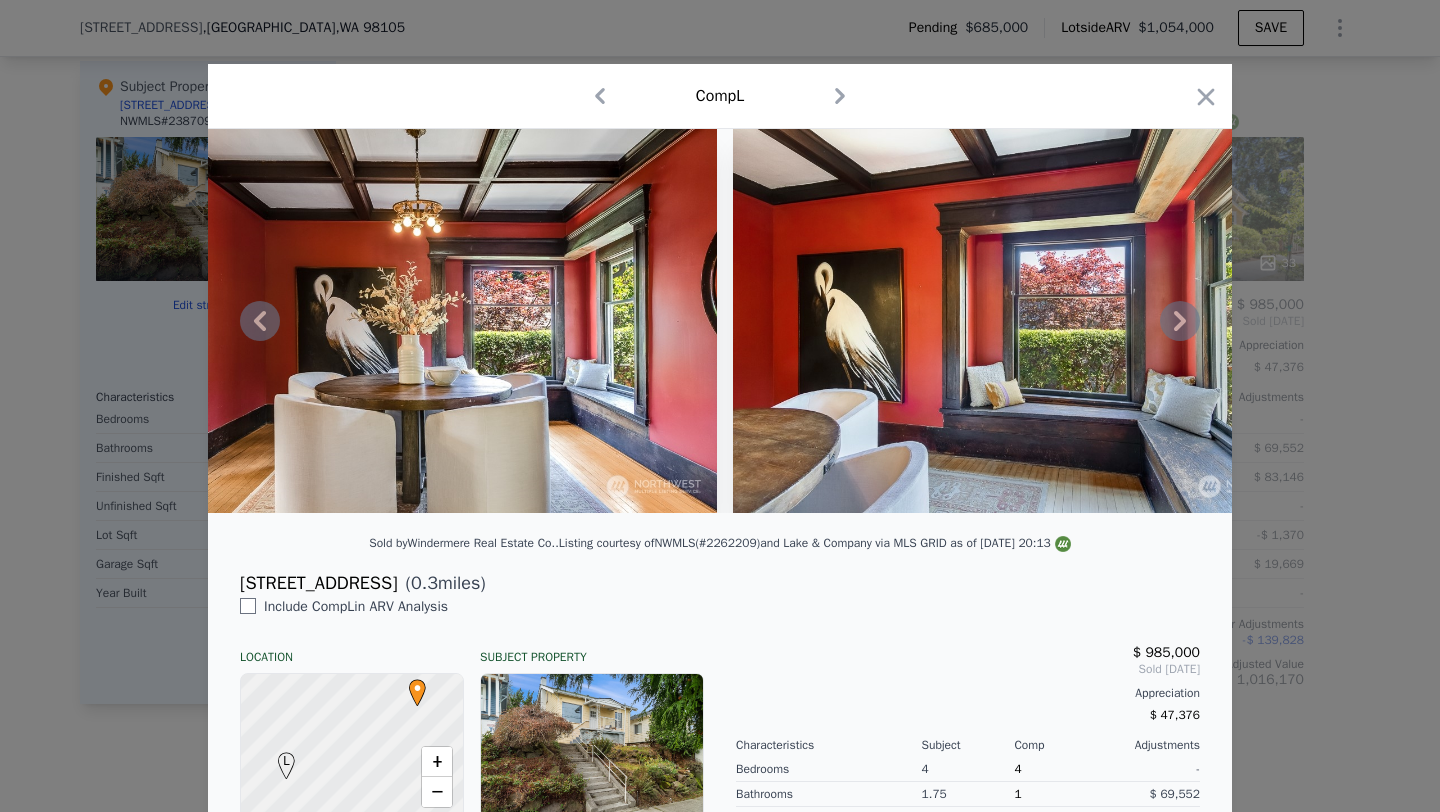 click 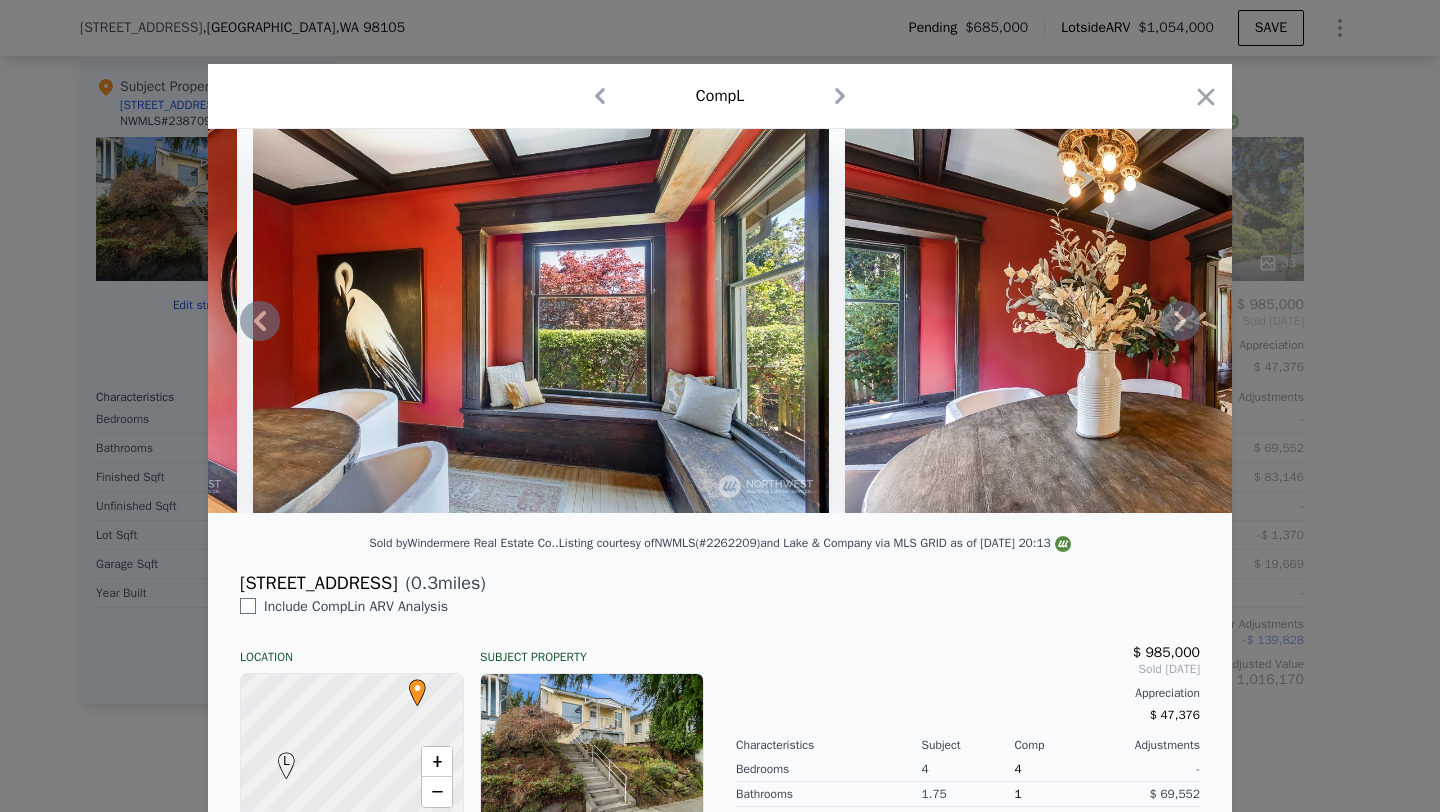 click 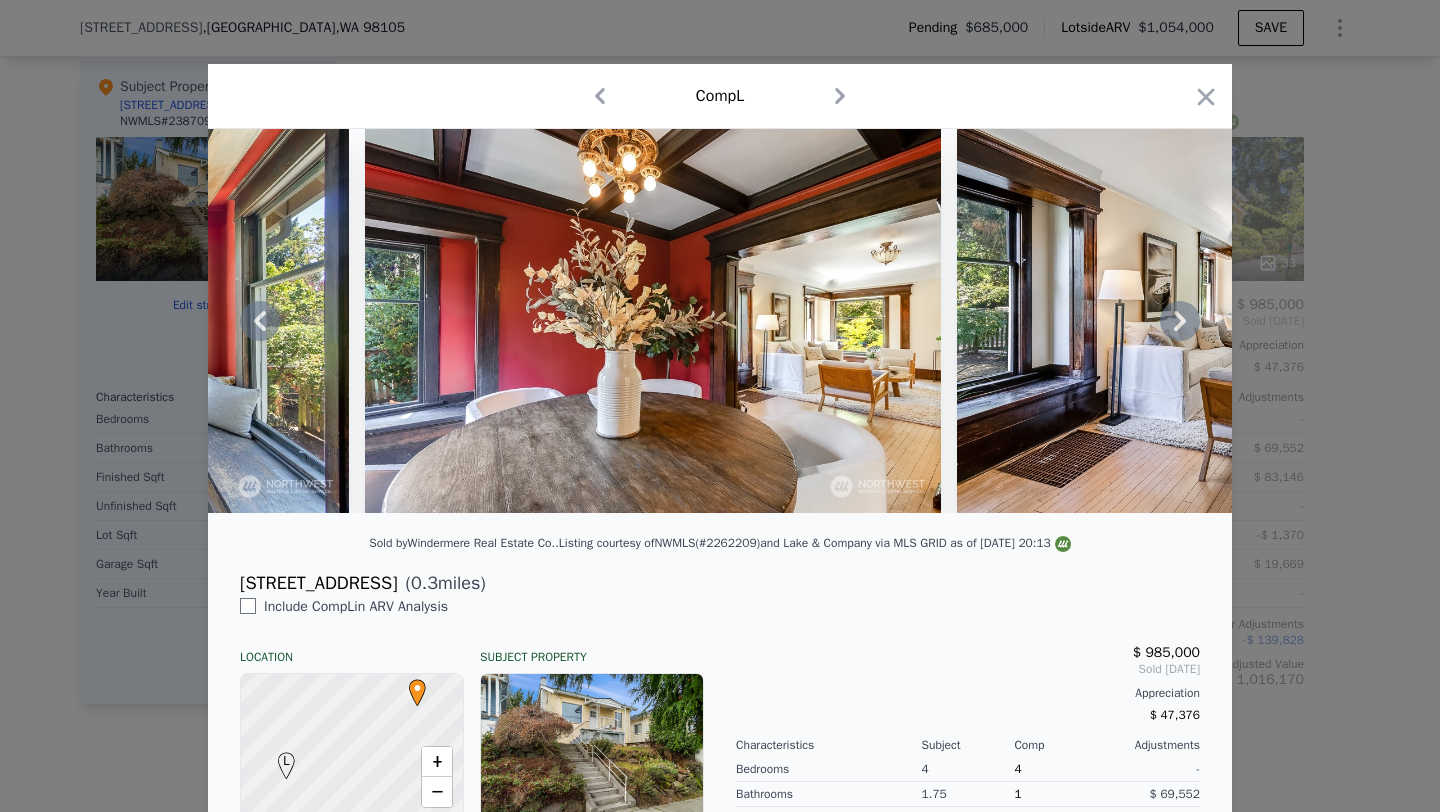 click 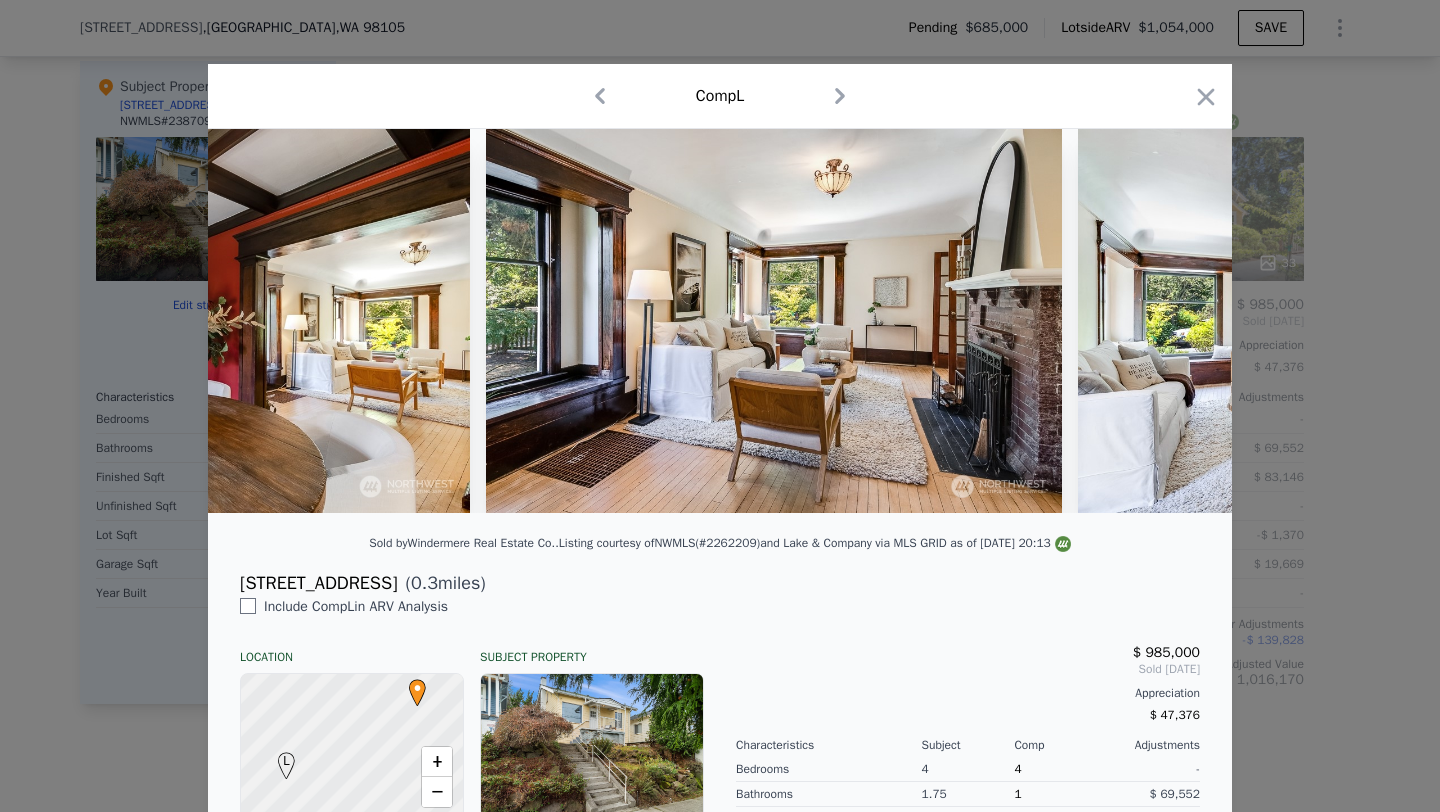 scroll, scrollTop: 0, scrollLeft: 6240, axis: horizontal 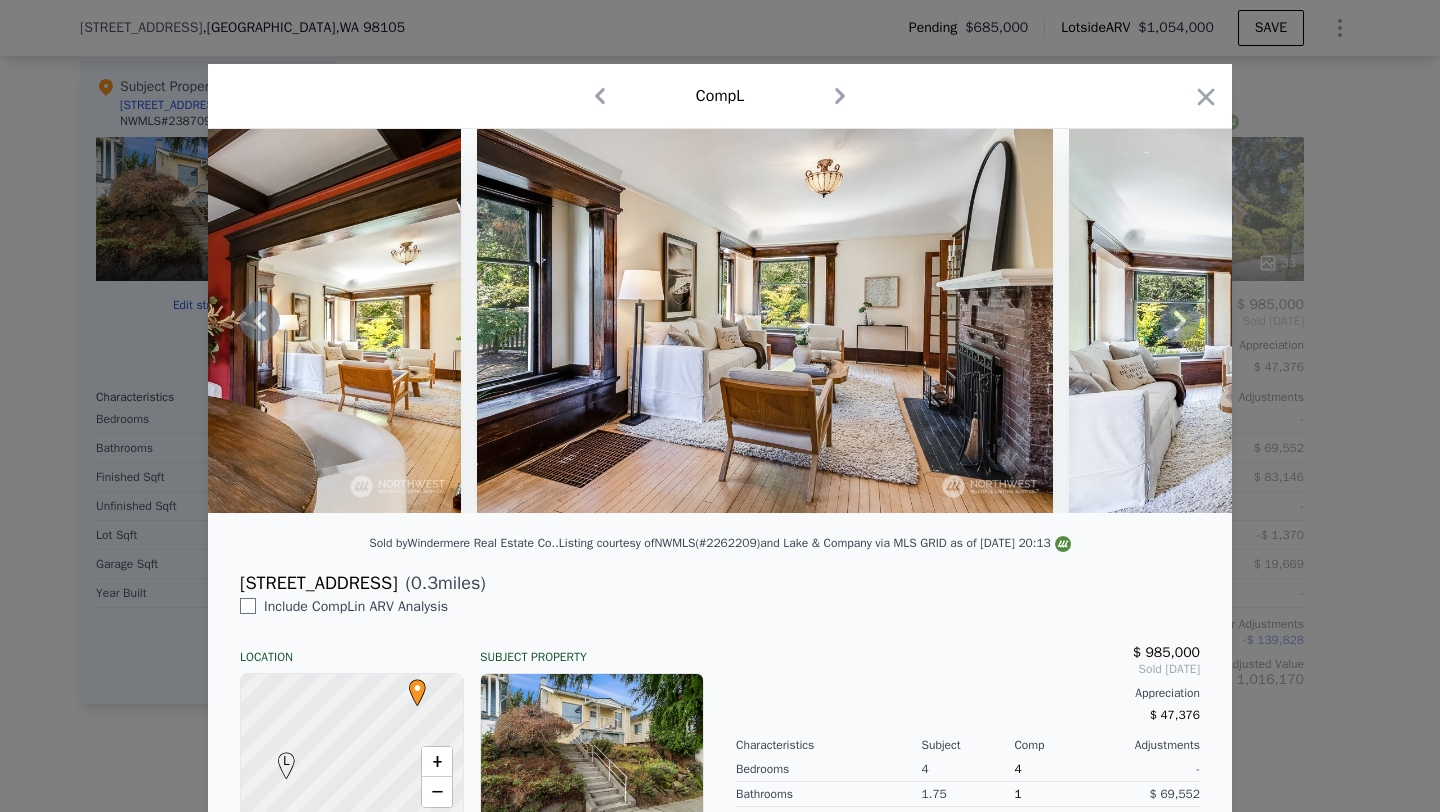 click 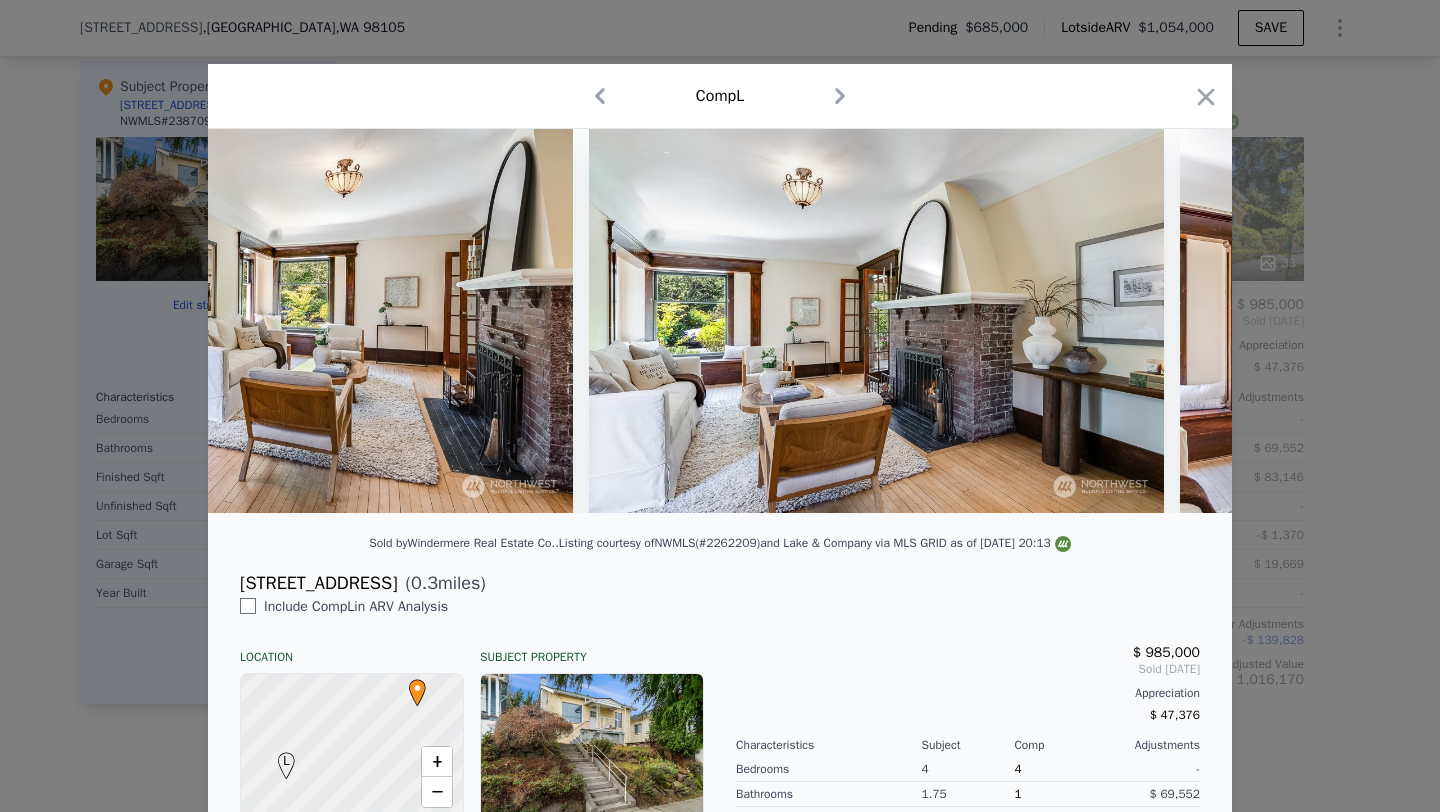 click at bounding box center (720, 321) 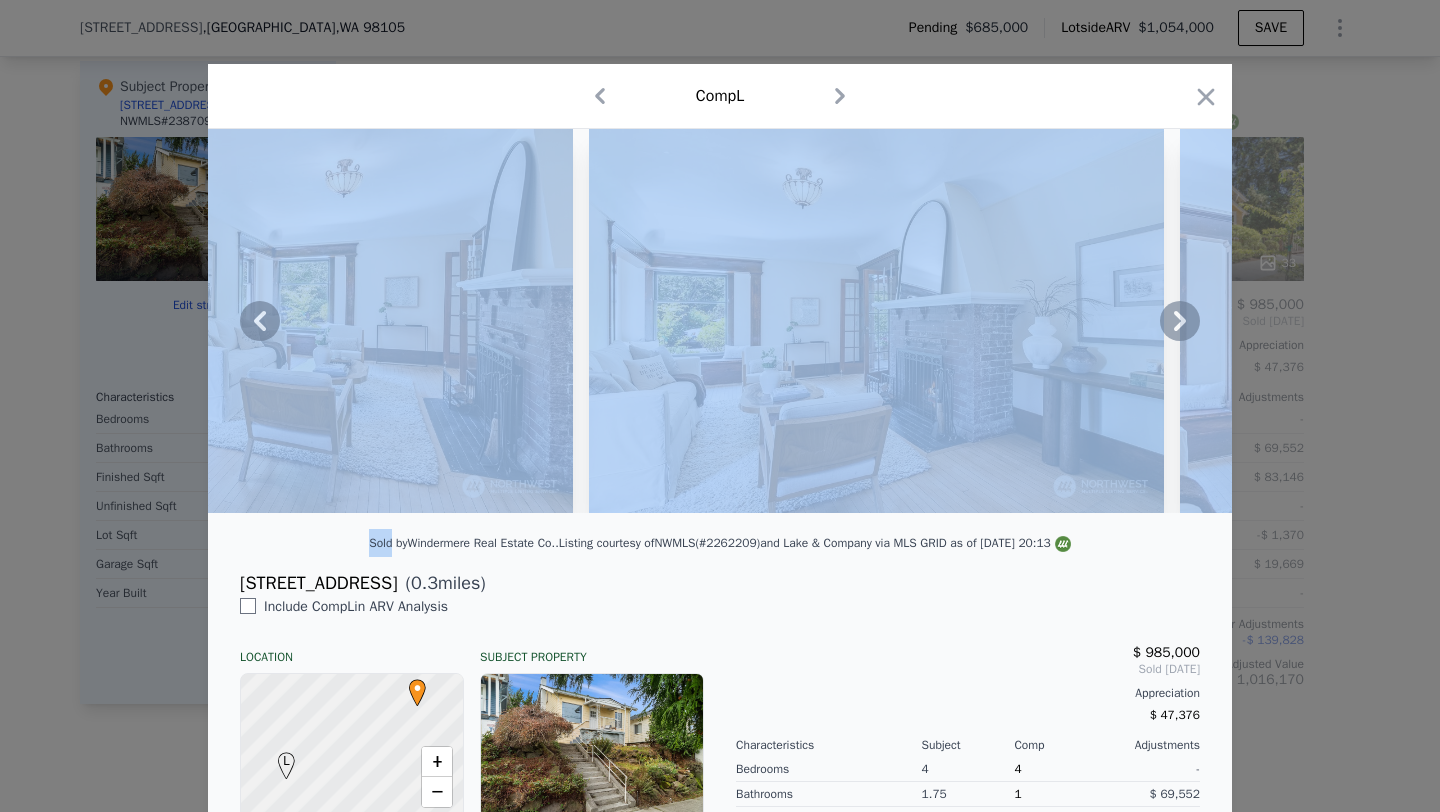 click 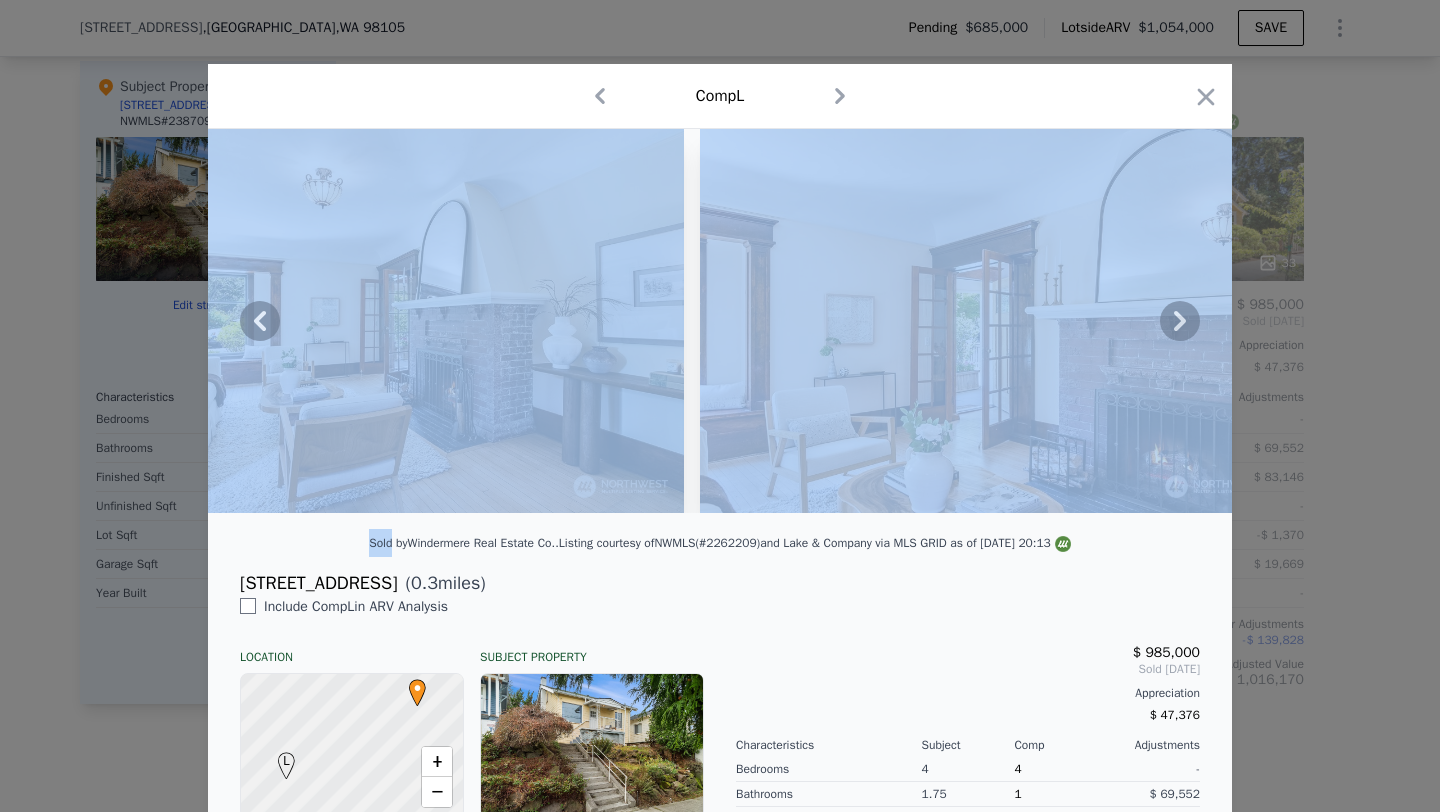 click 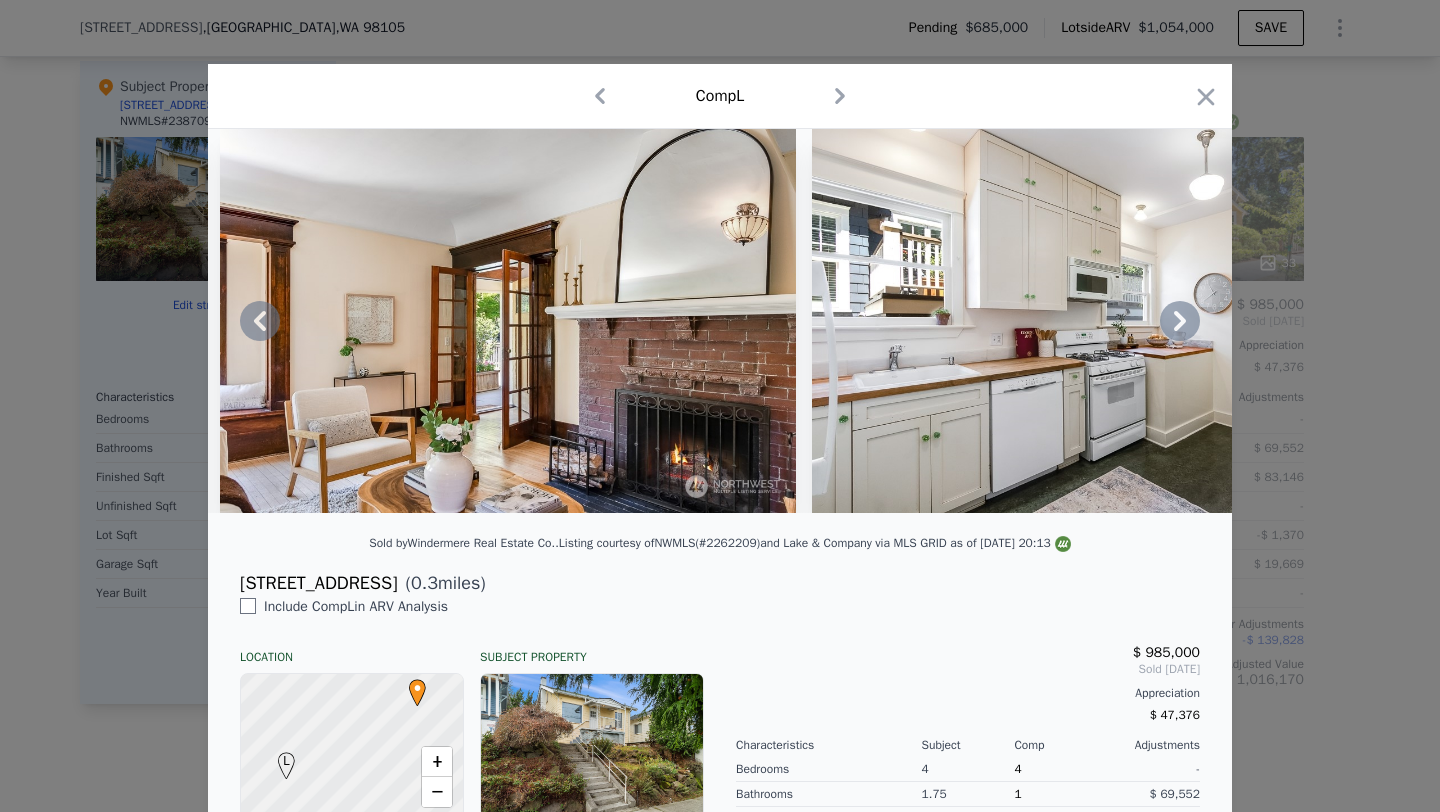 click 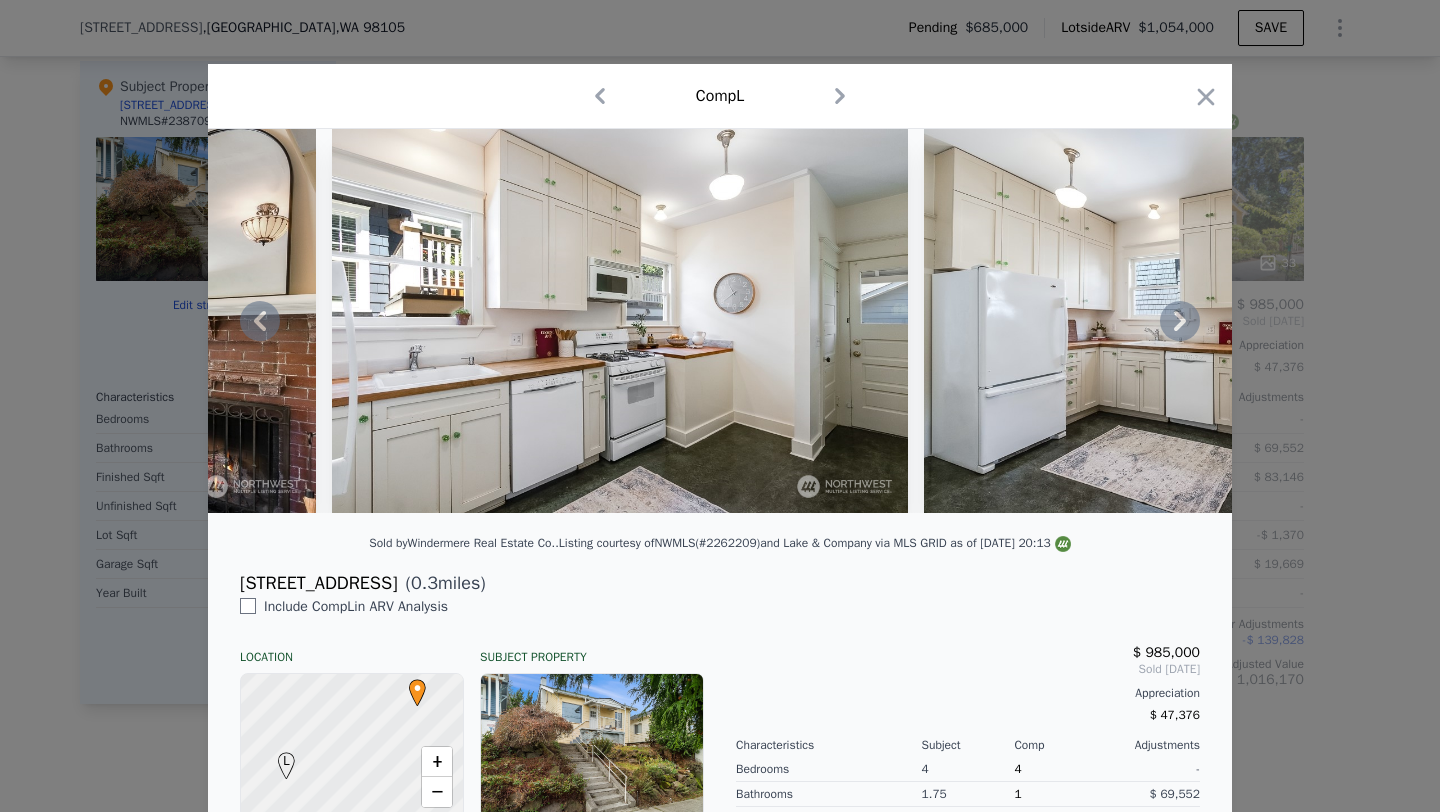 click 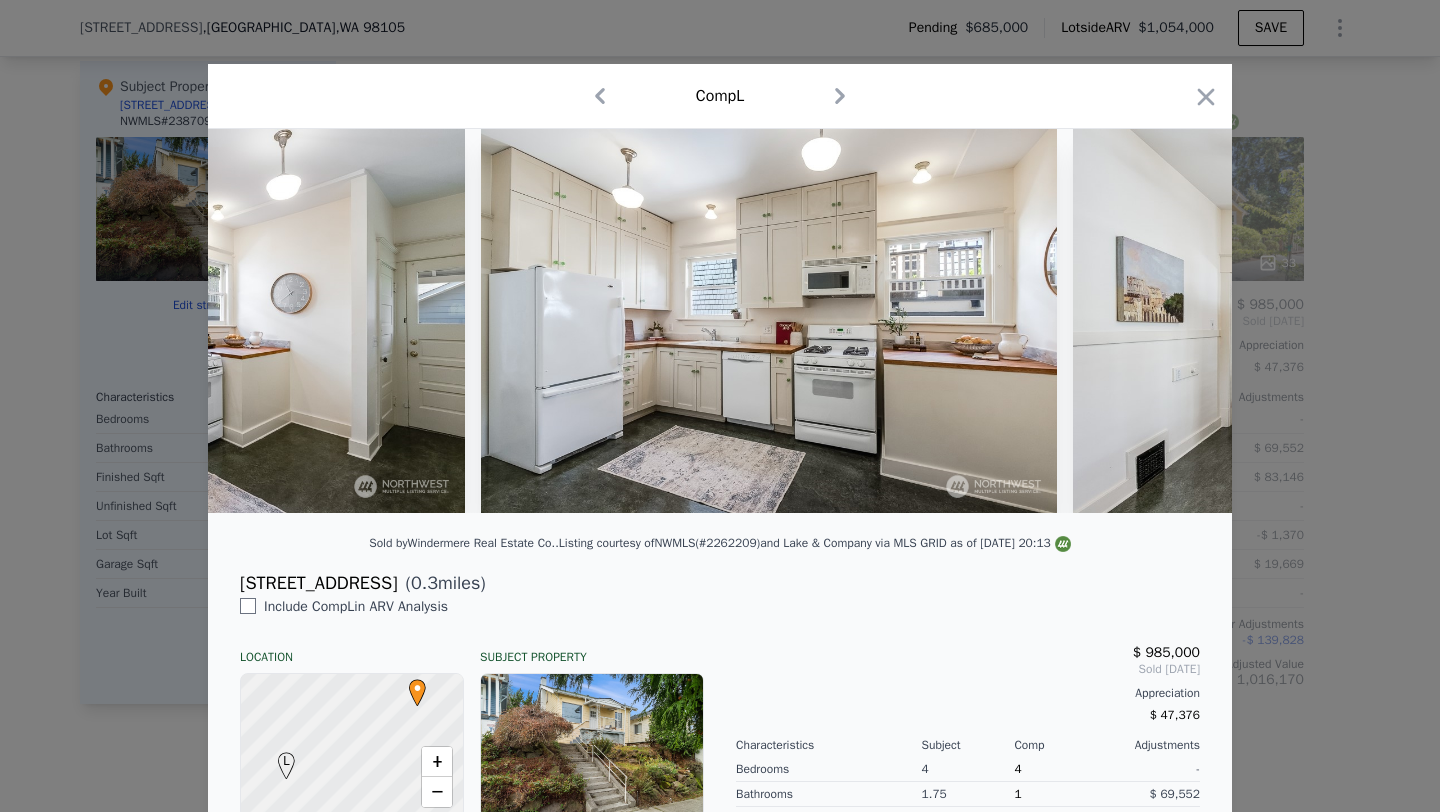 scroll, scrollTop: 0, scrollLeft: 8640, axis: horizontal 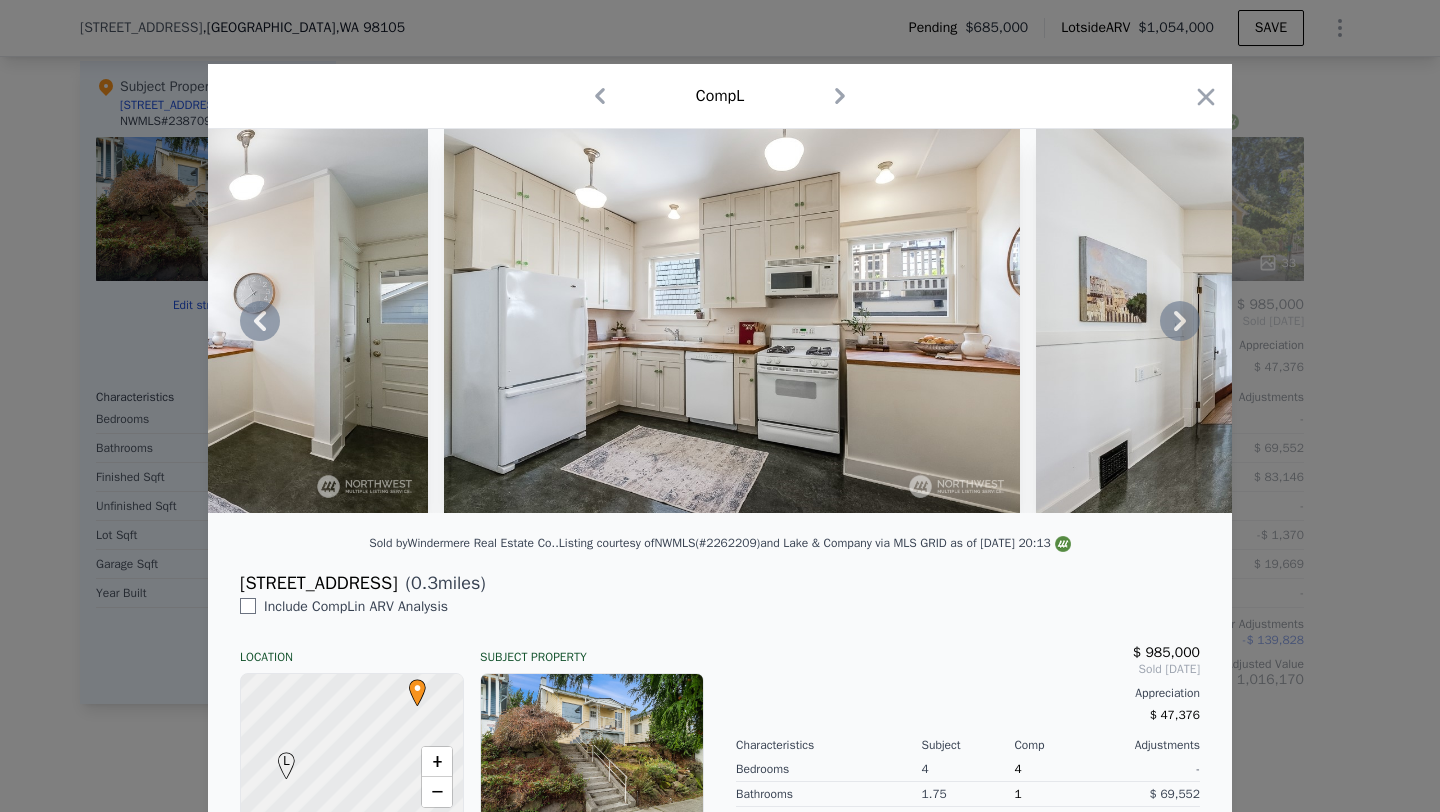 click 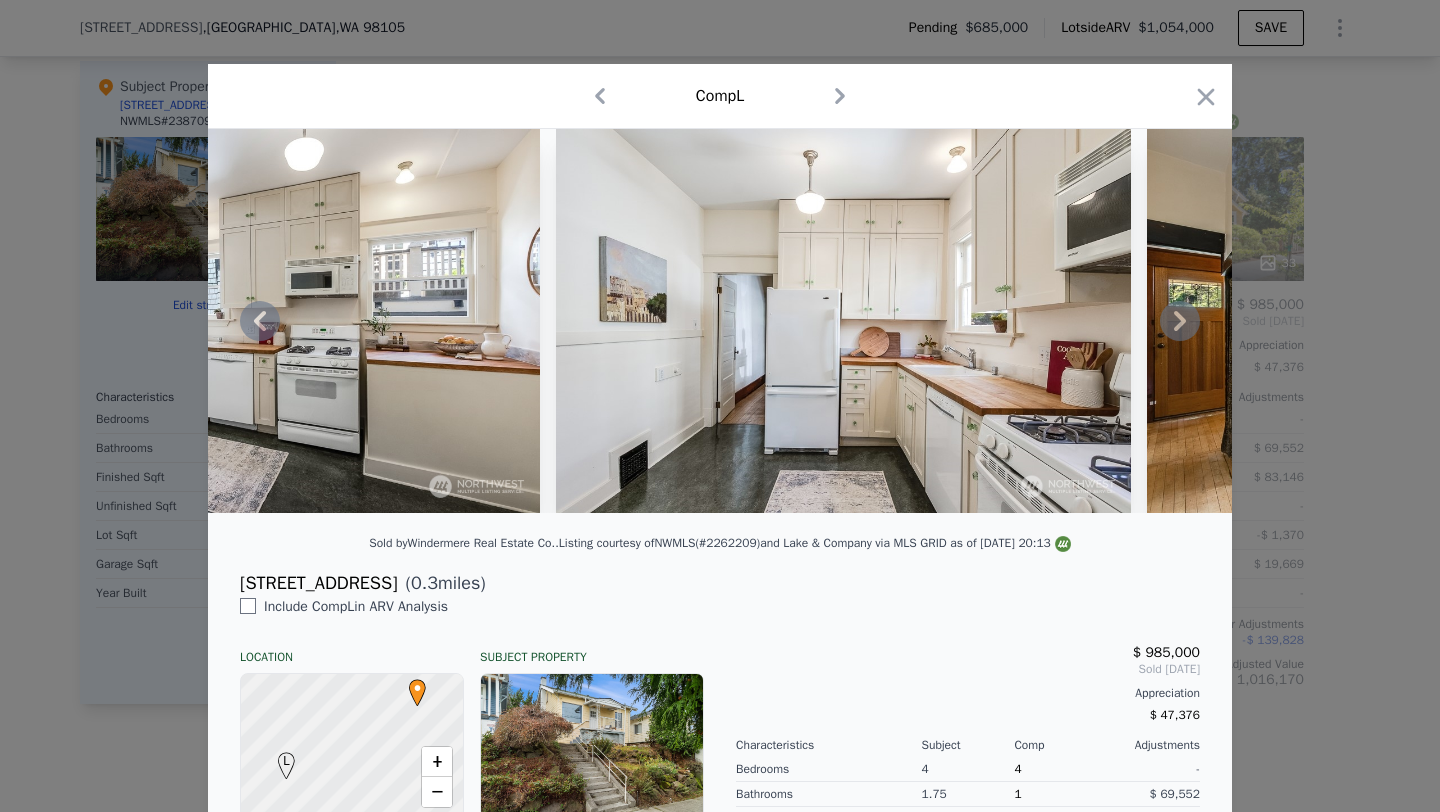click 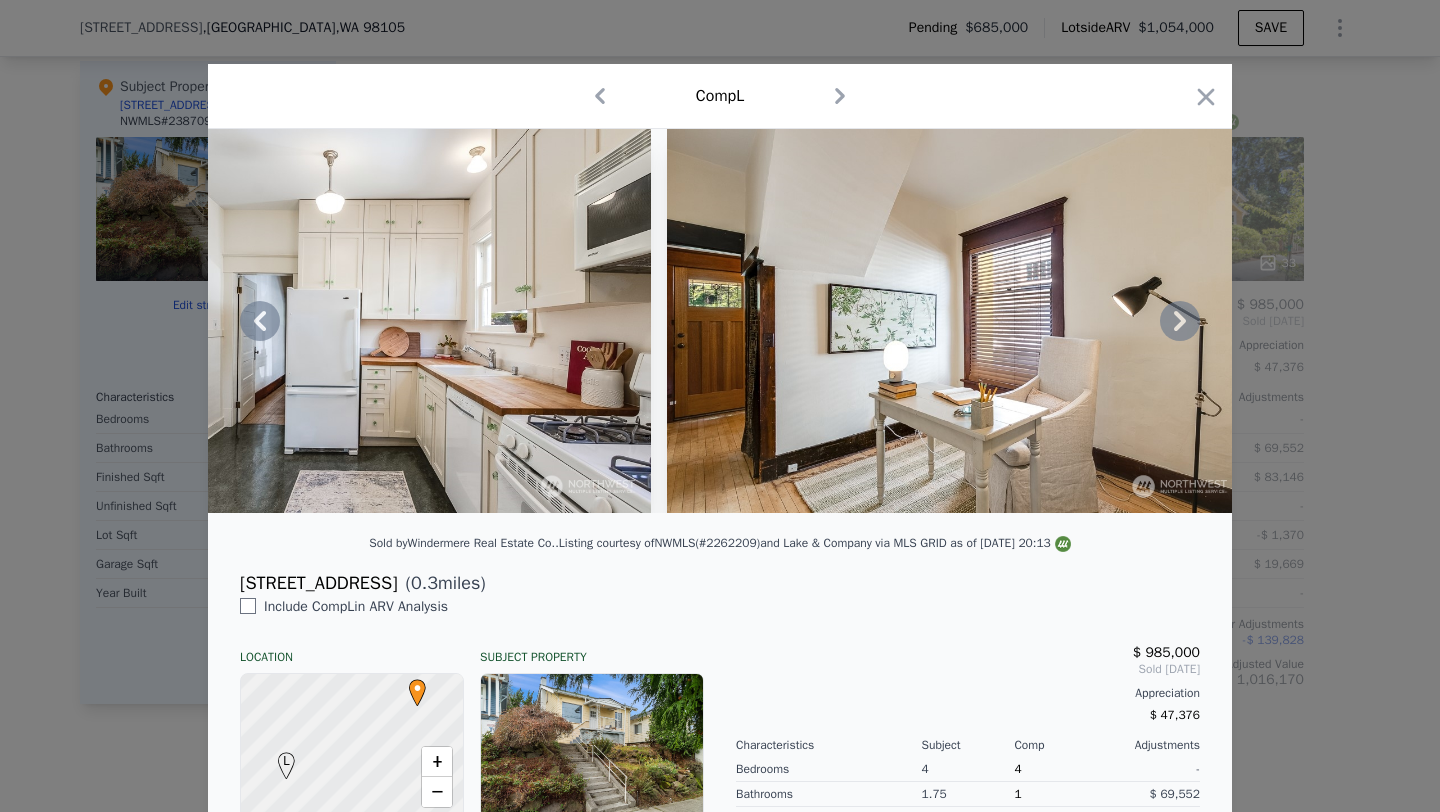 click 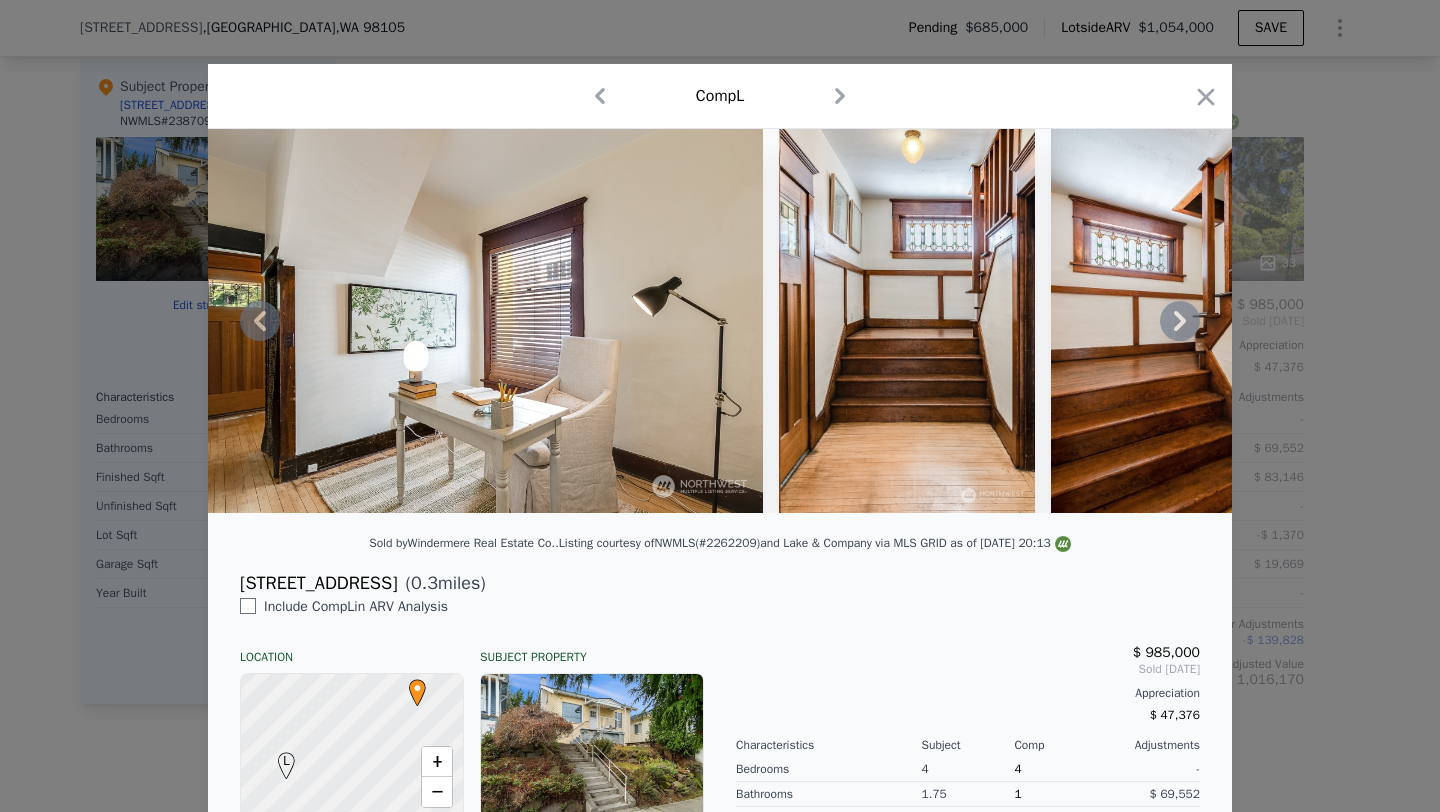 click 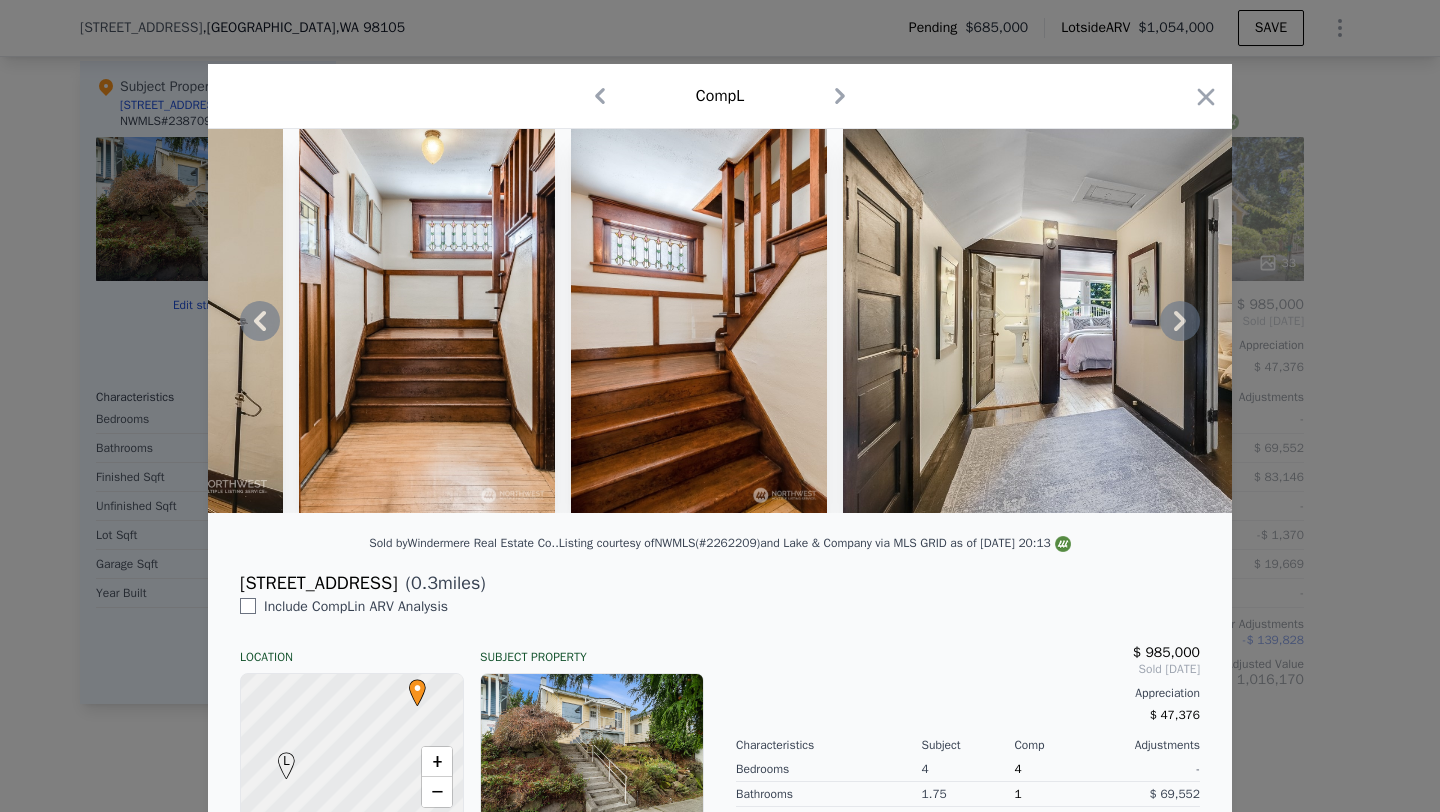 click 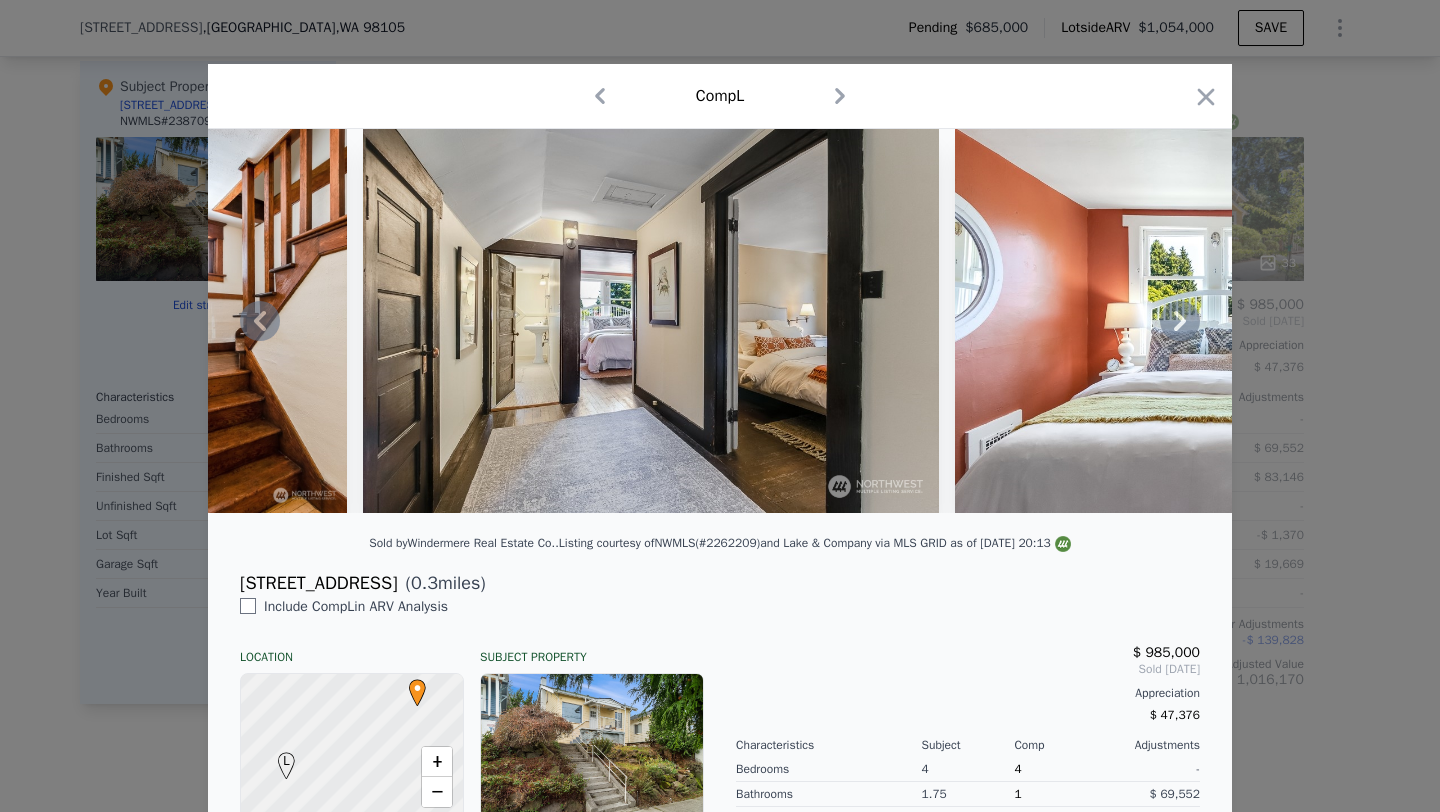 click 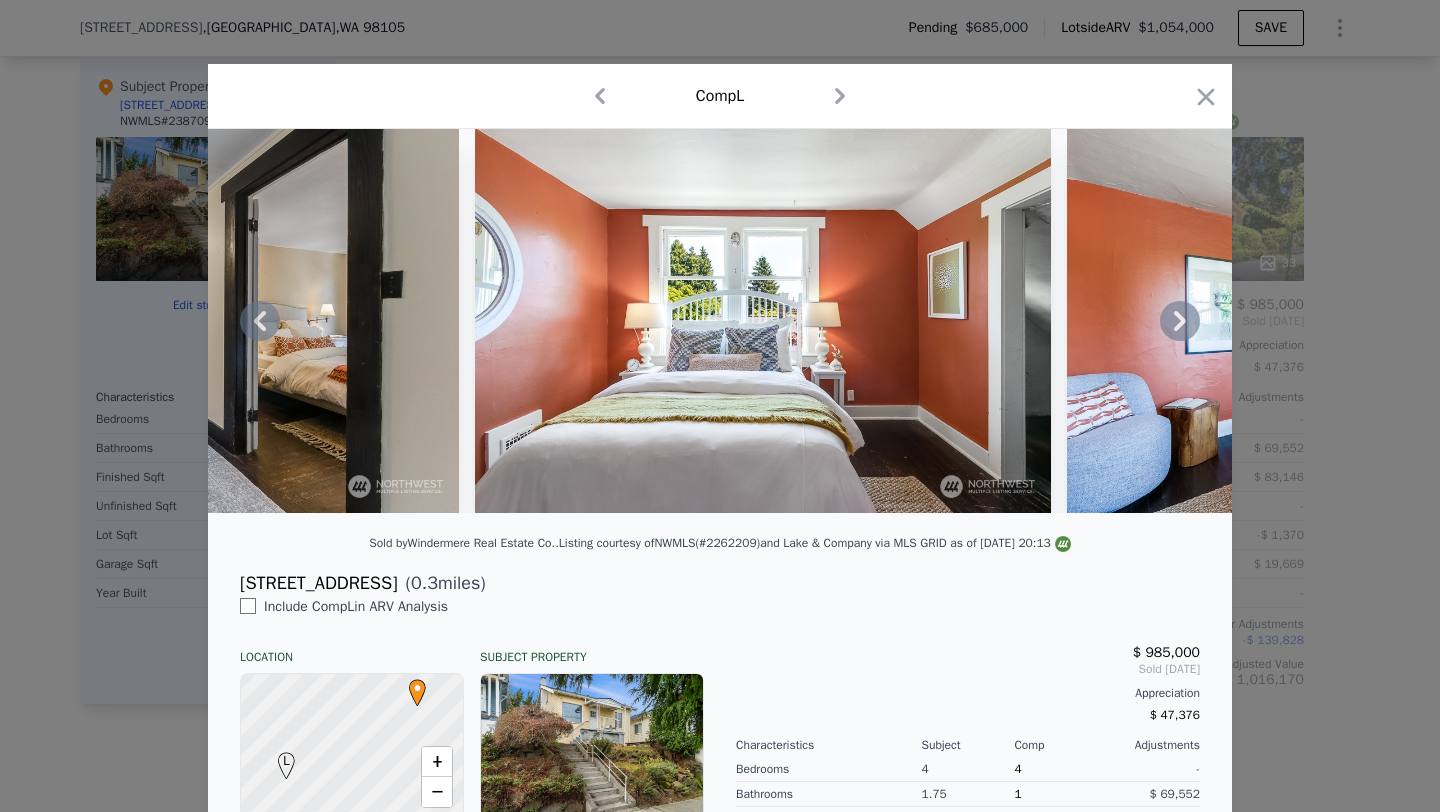 click 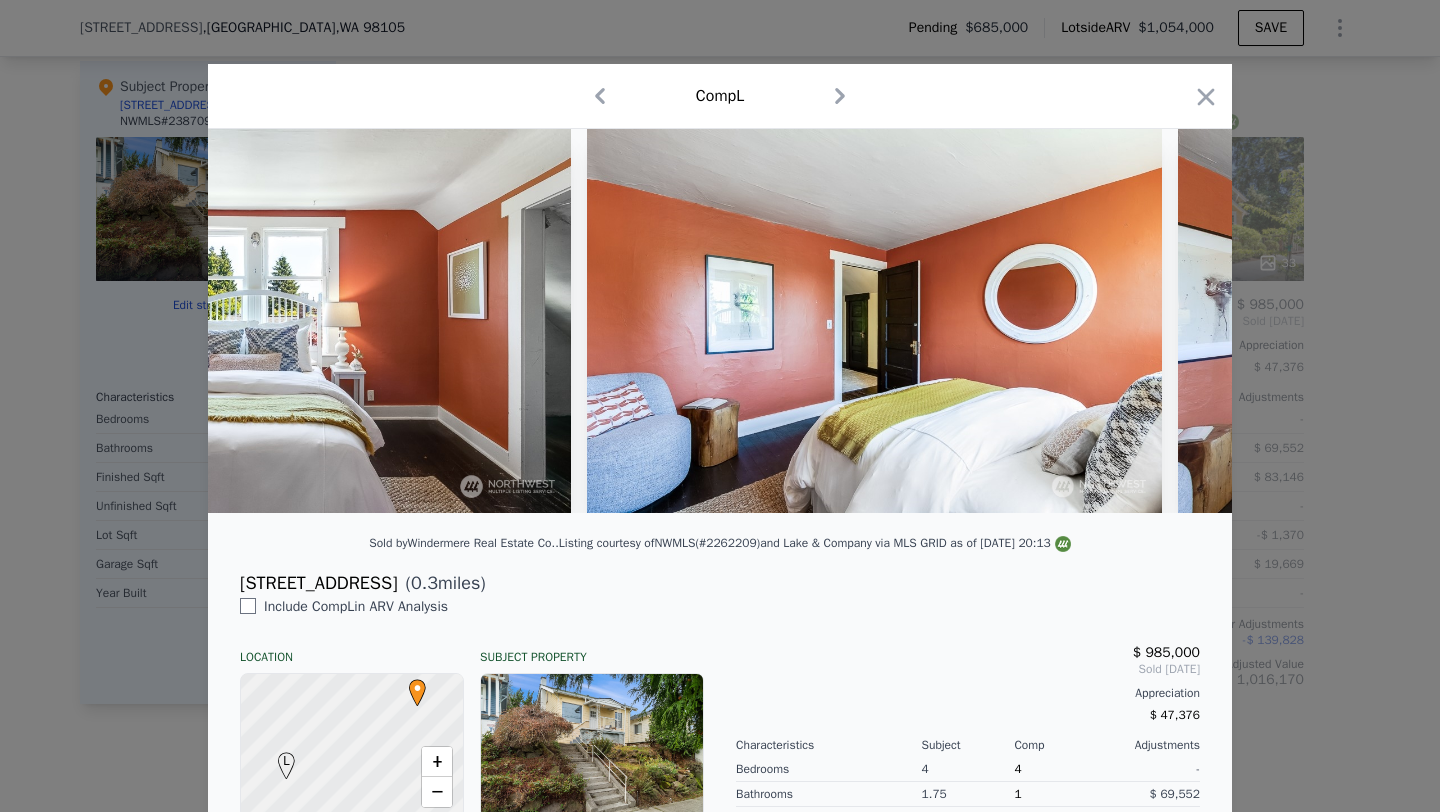 click at bounding box center [720, 321] 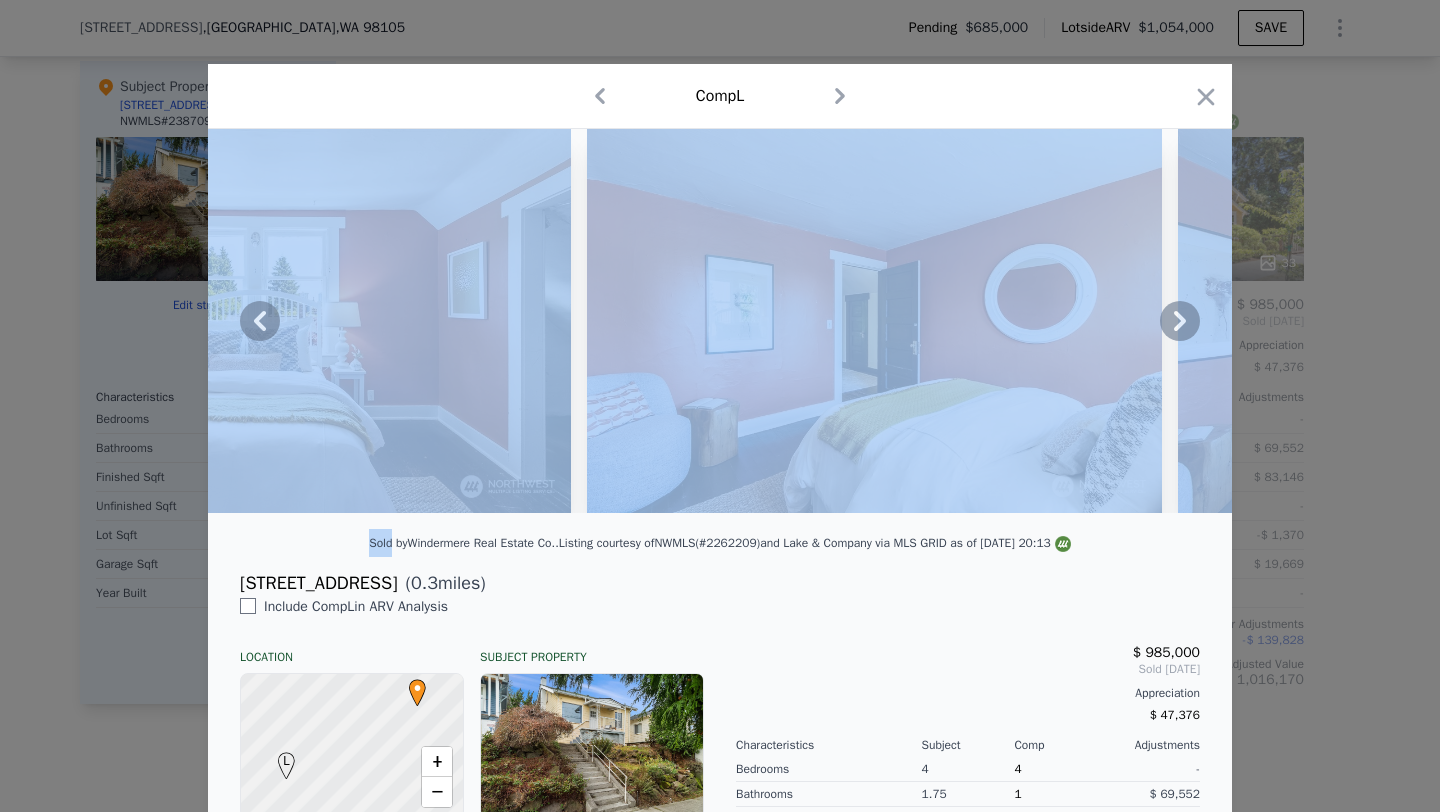 click 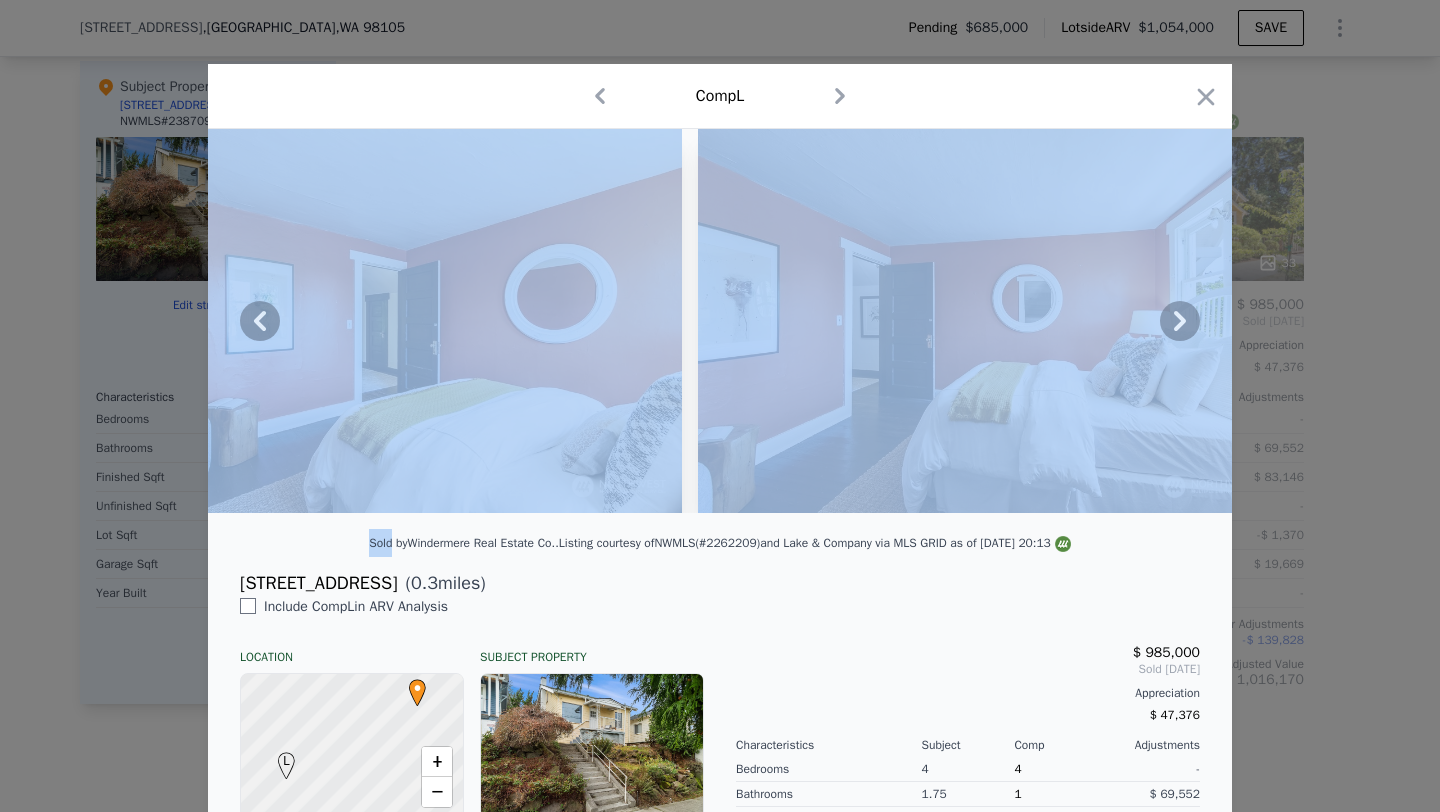 click 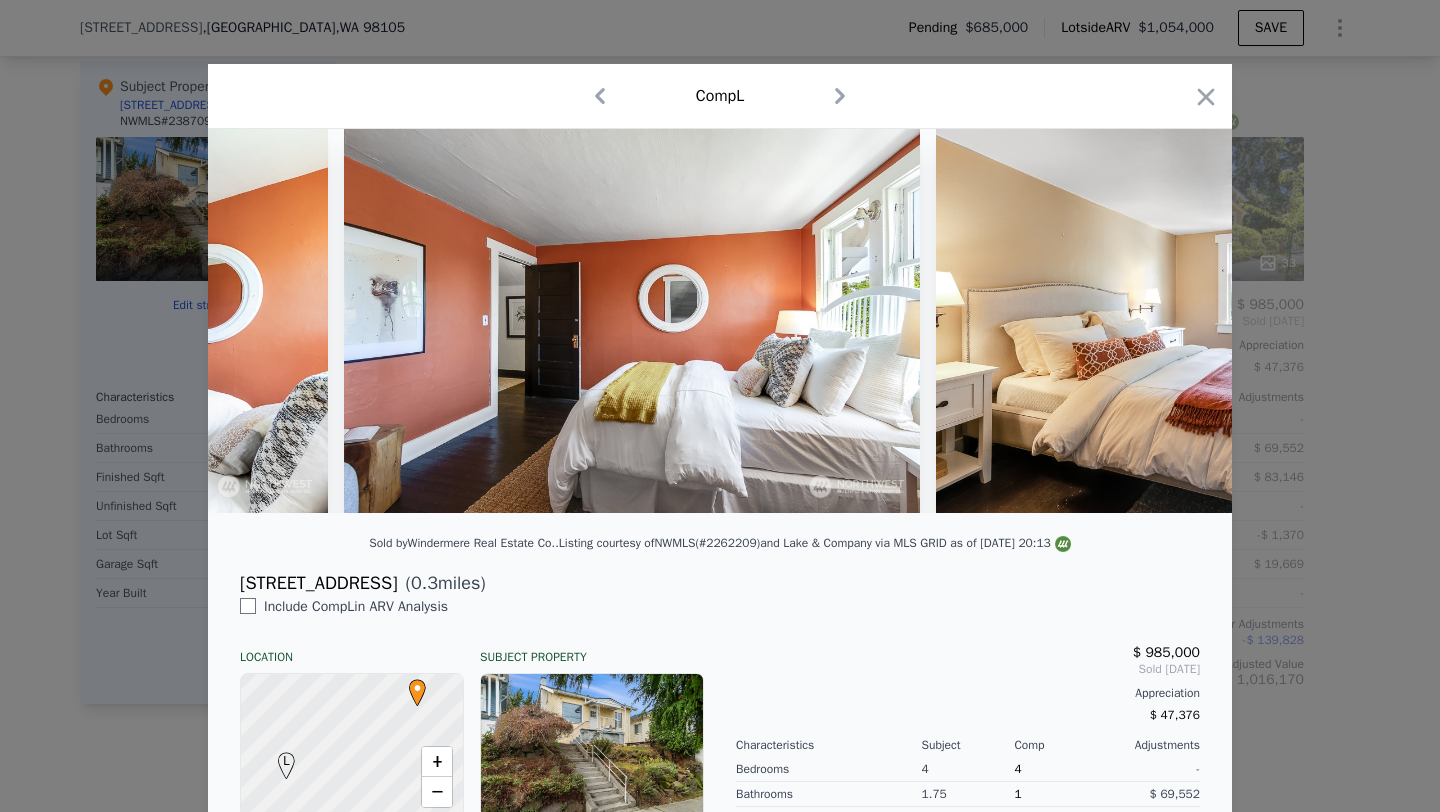 scroll, scrollTop: 0, scrollLeft: 12944, axis: horizontal 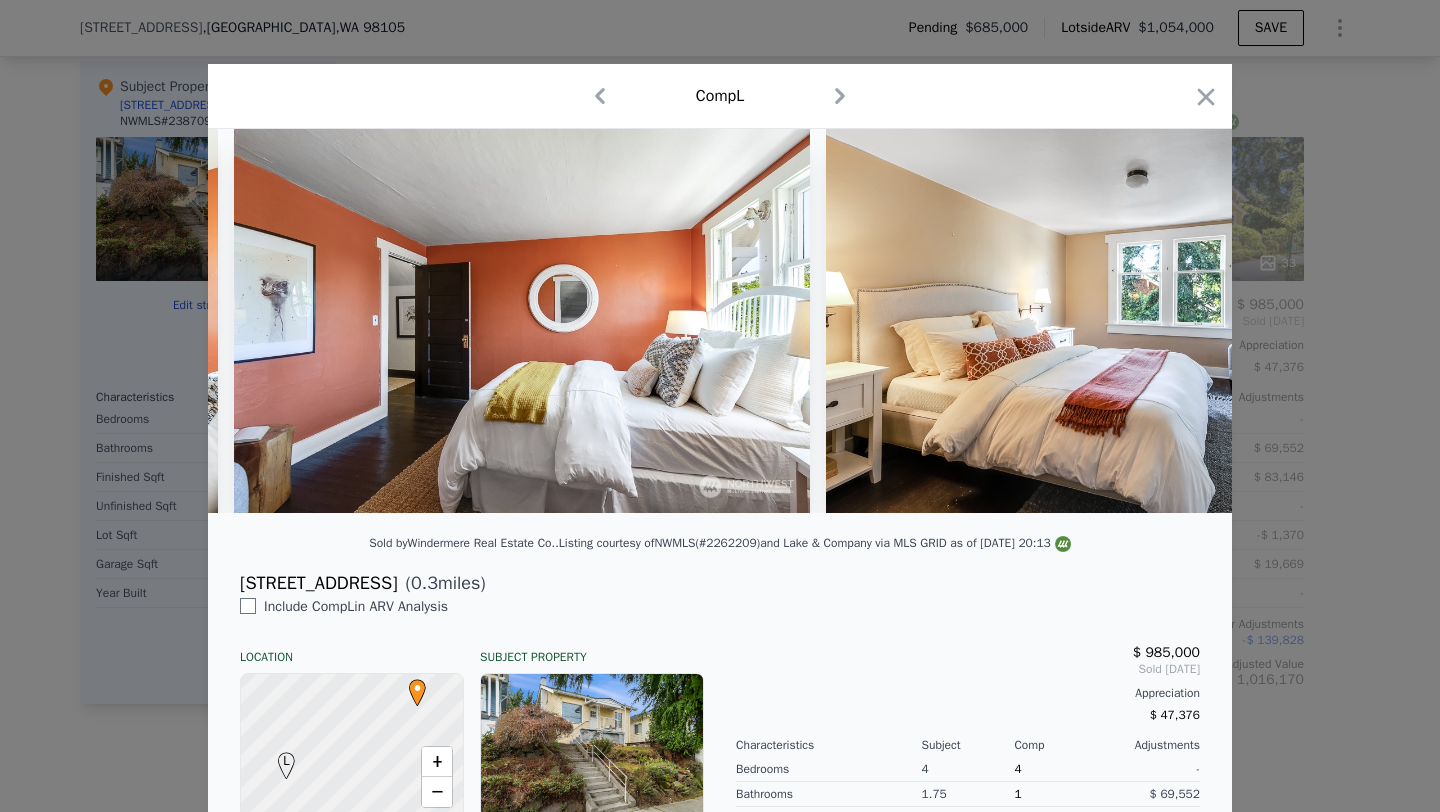 click at bounding box center (720, 406) 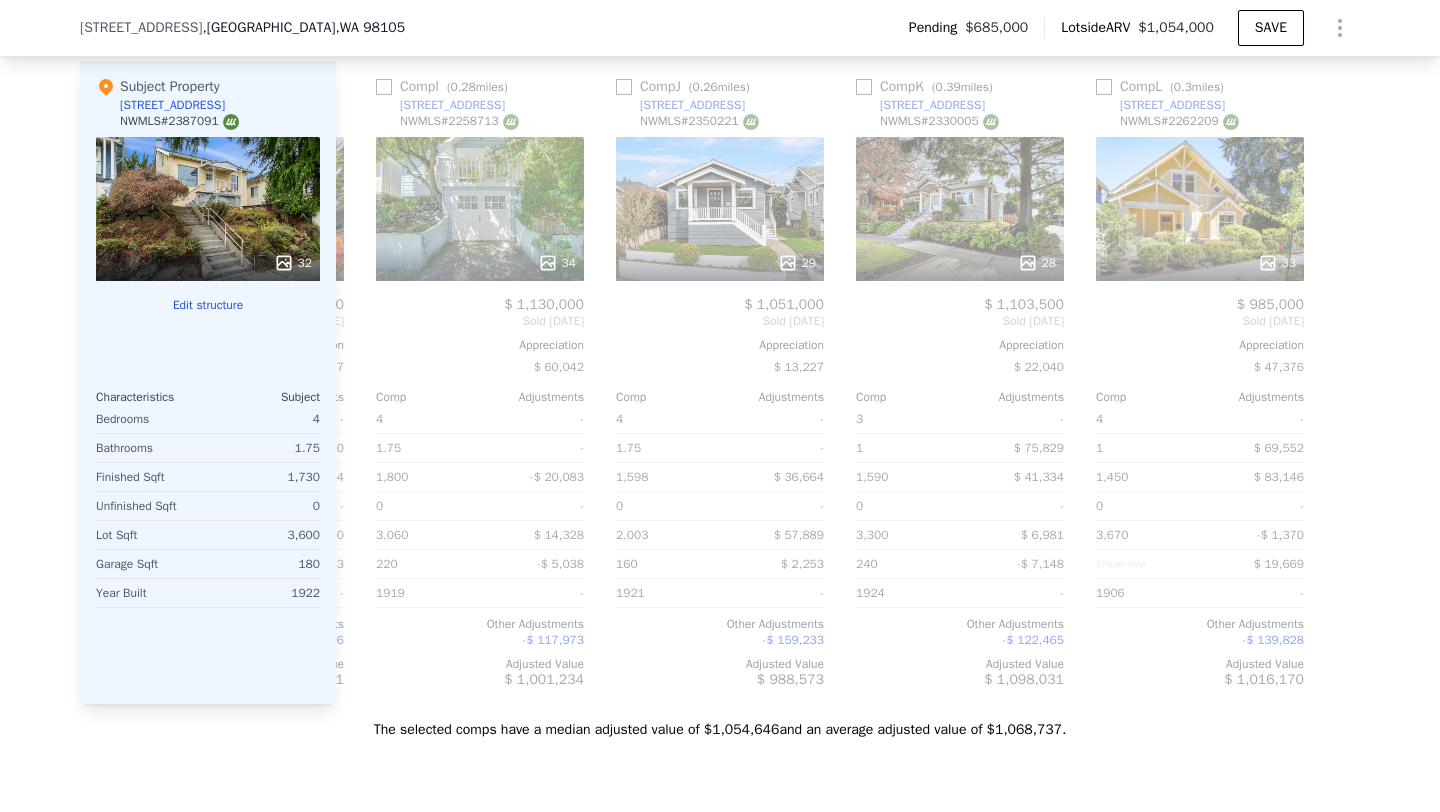 click on "32" at bounding box center (208, 209) 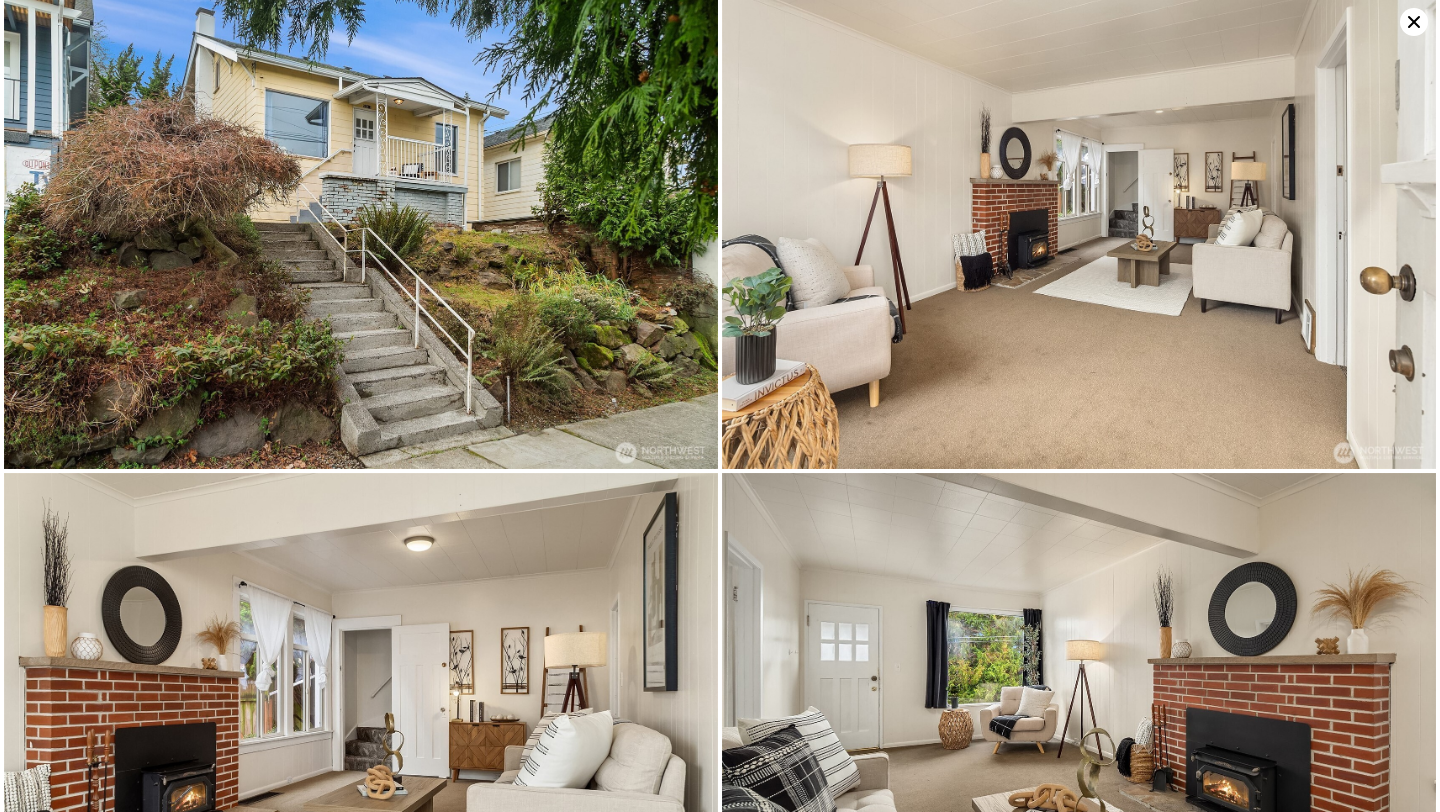 scroll, scrollTop: 0, scrollLeft: 0, axis: both 